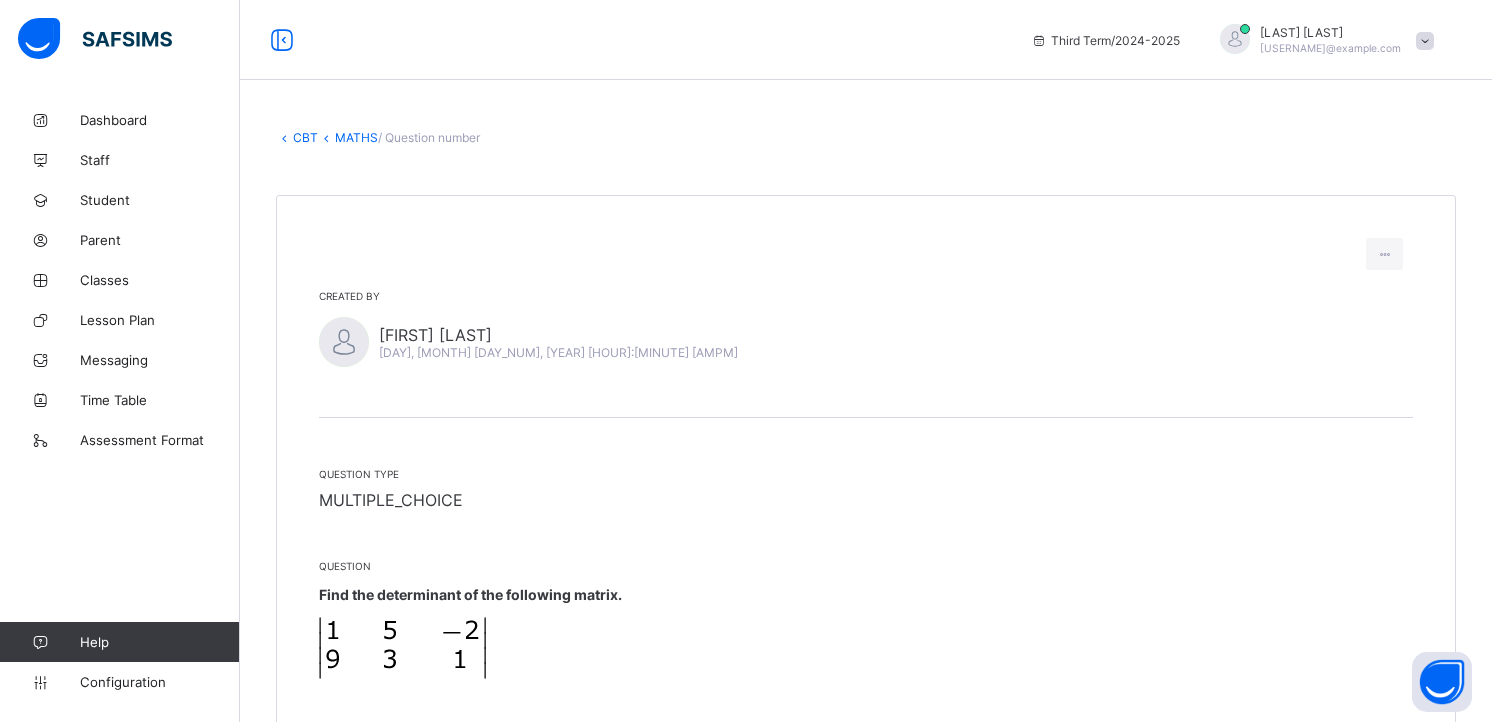 scroll, scrollTop: 0, scrollLeft: 0, axis: both 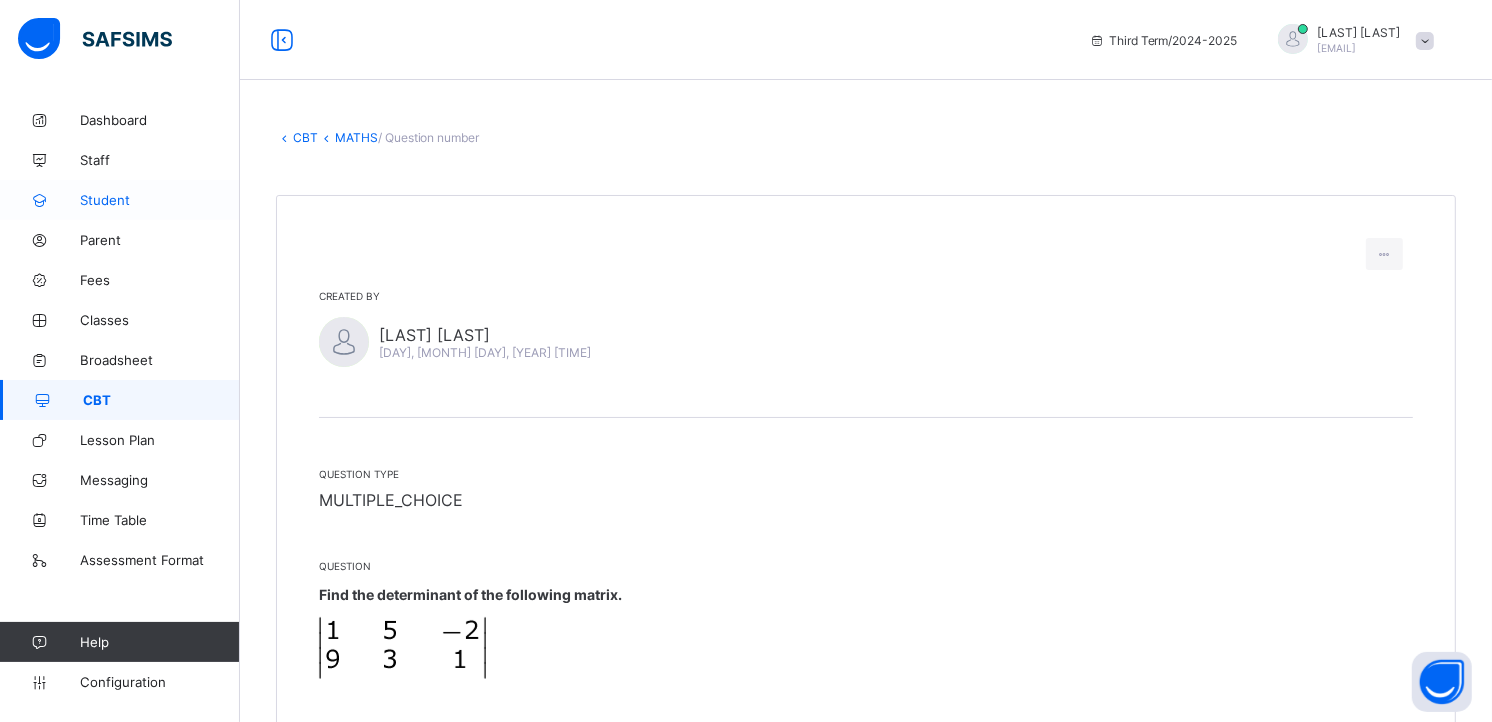click on "Student" at bounding box center [160, 200] 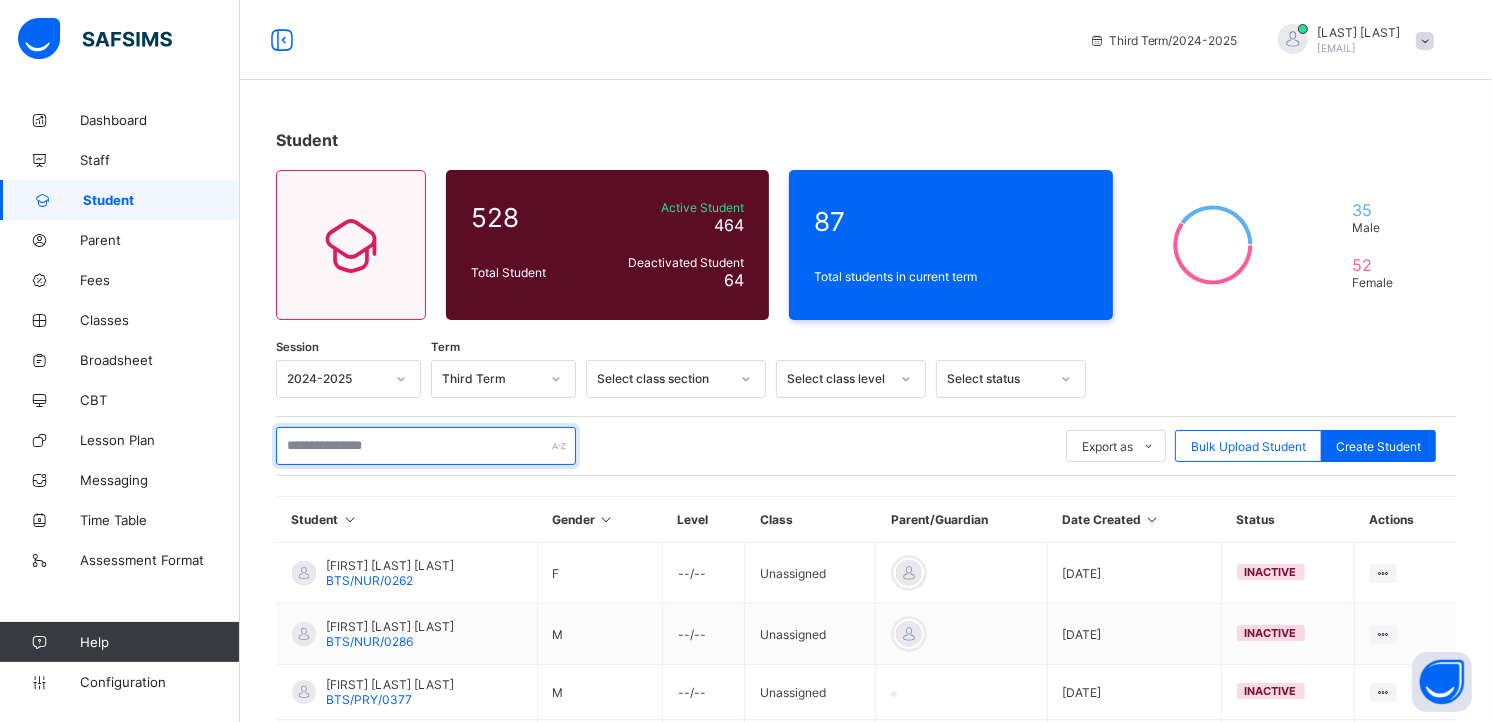 click at bounding box center [426, 446] 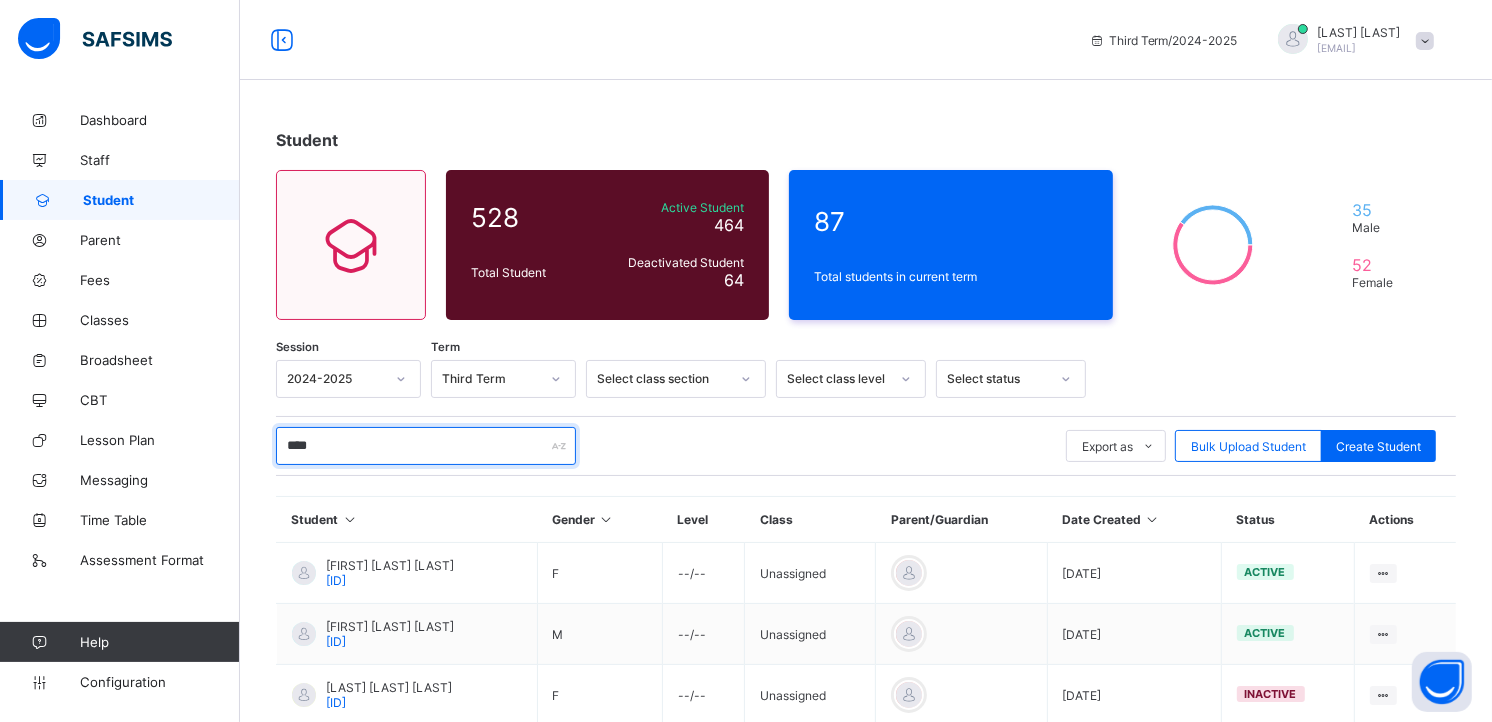 type on "*****" 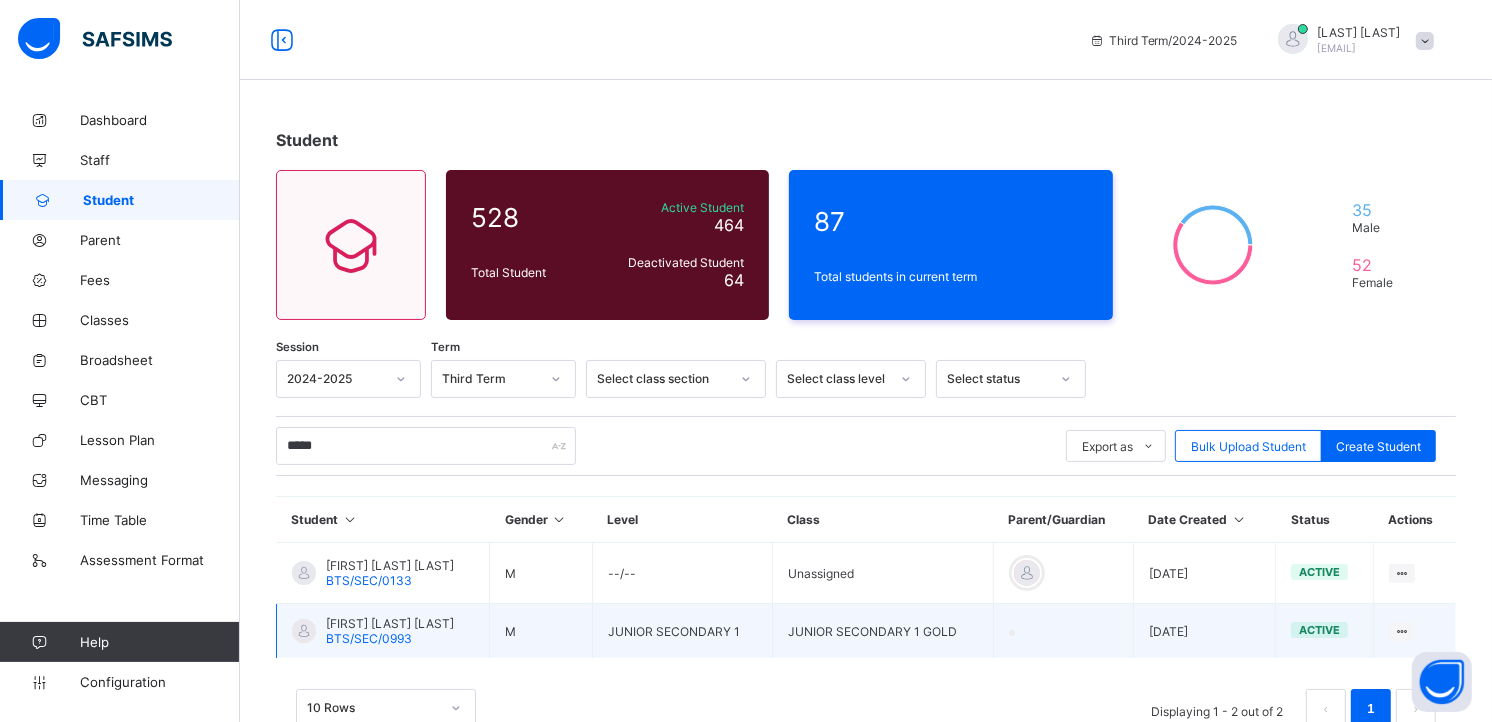 click on "ENOCH OLUWAJARE OLADELE" at bounding box center (390, 623) 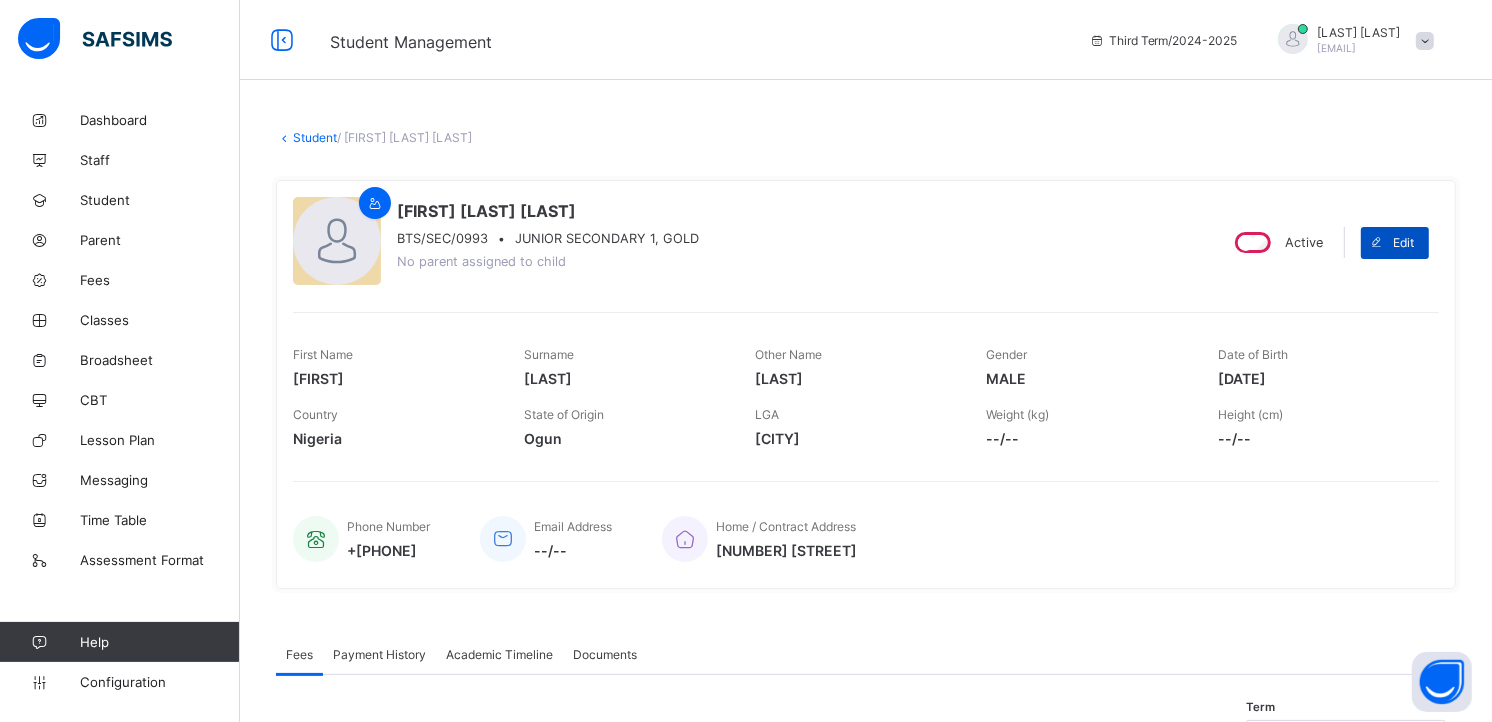 click on "Edit" at bounding box center (1403, 242) 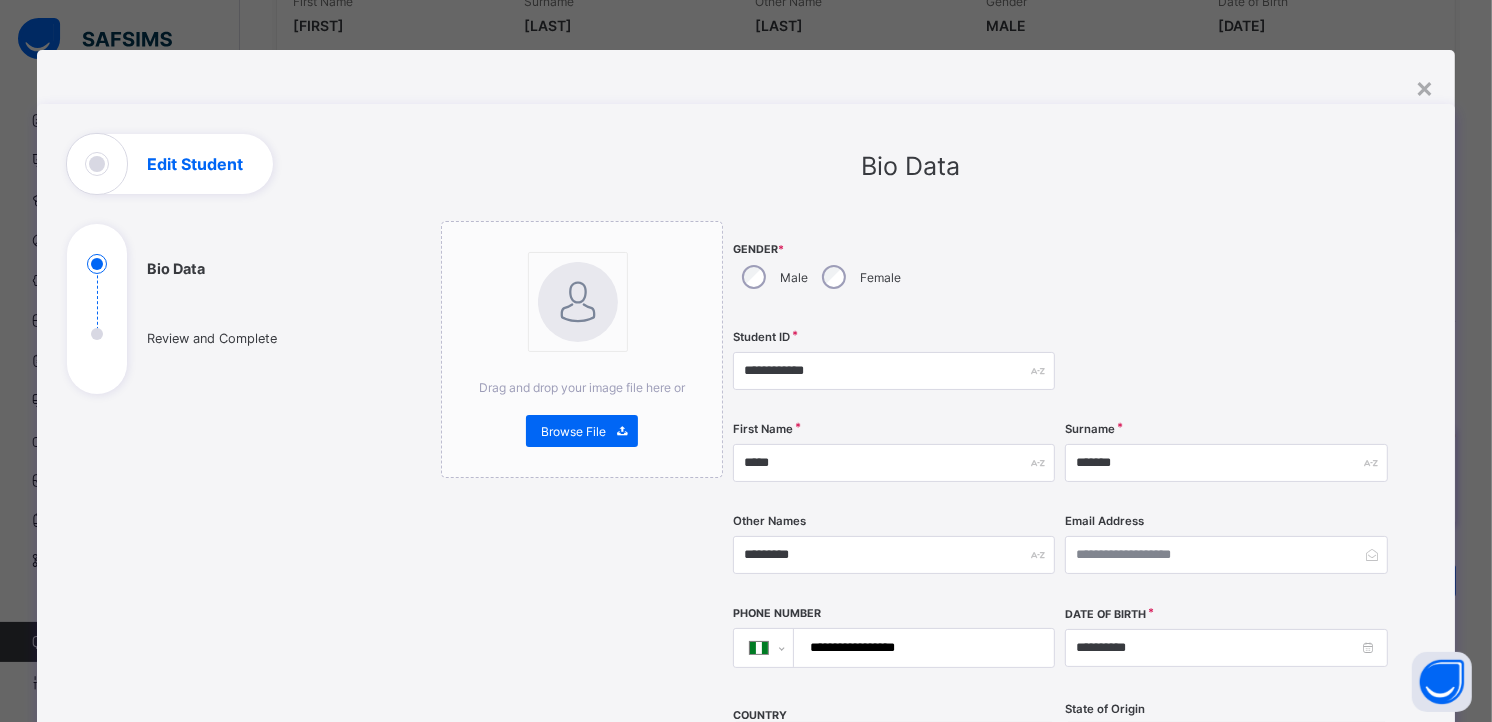 scroll, scrollTop: 355, scrollLeft: 0, axis: vertical 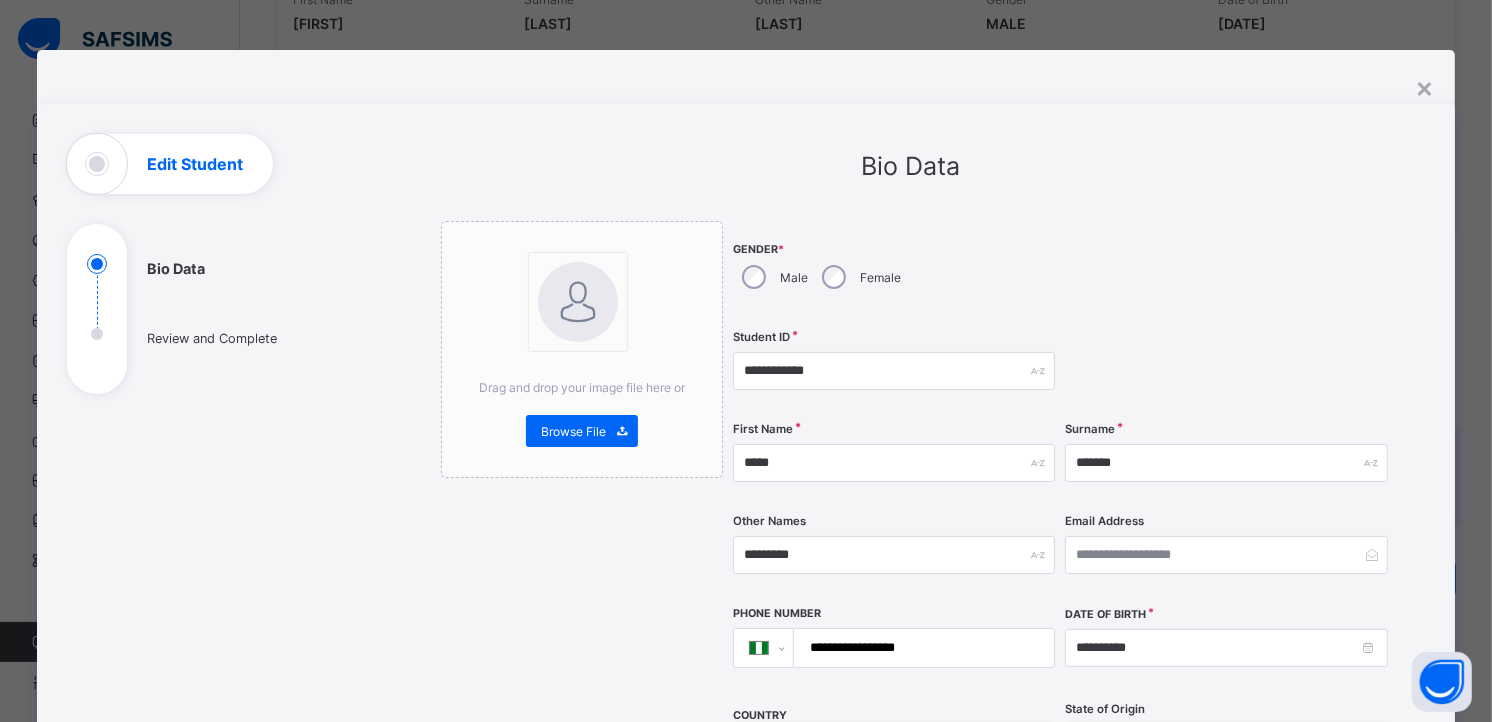 click at bounding box center [1226, 371] 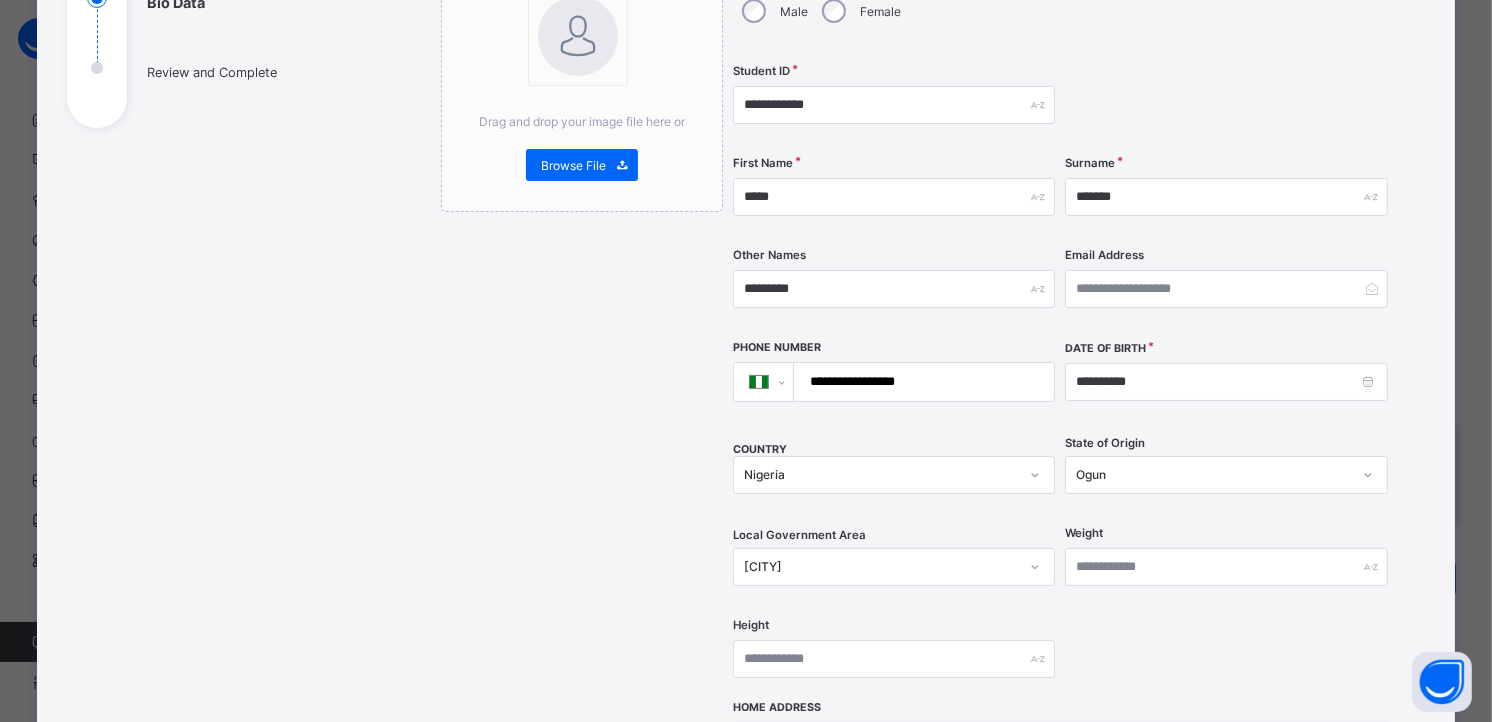 scroll, scrollTop: 311, scrollLeft: 0, axis: vertical 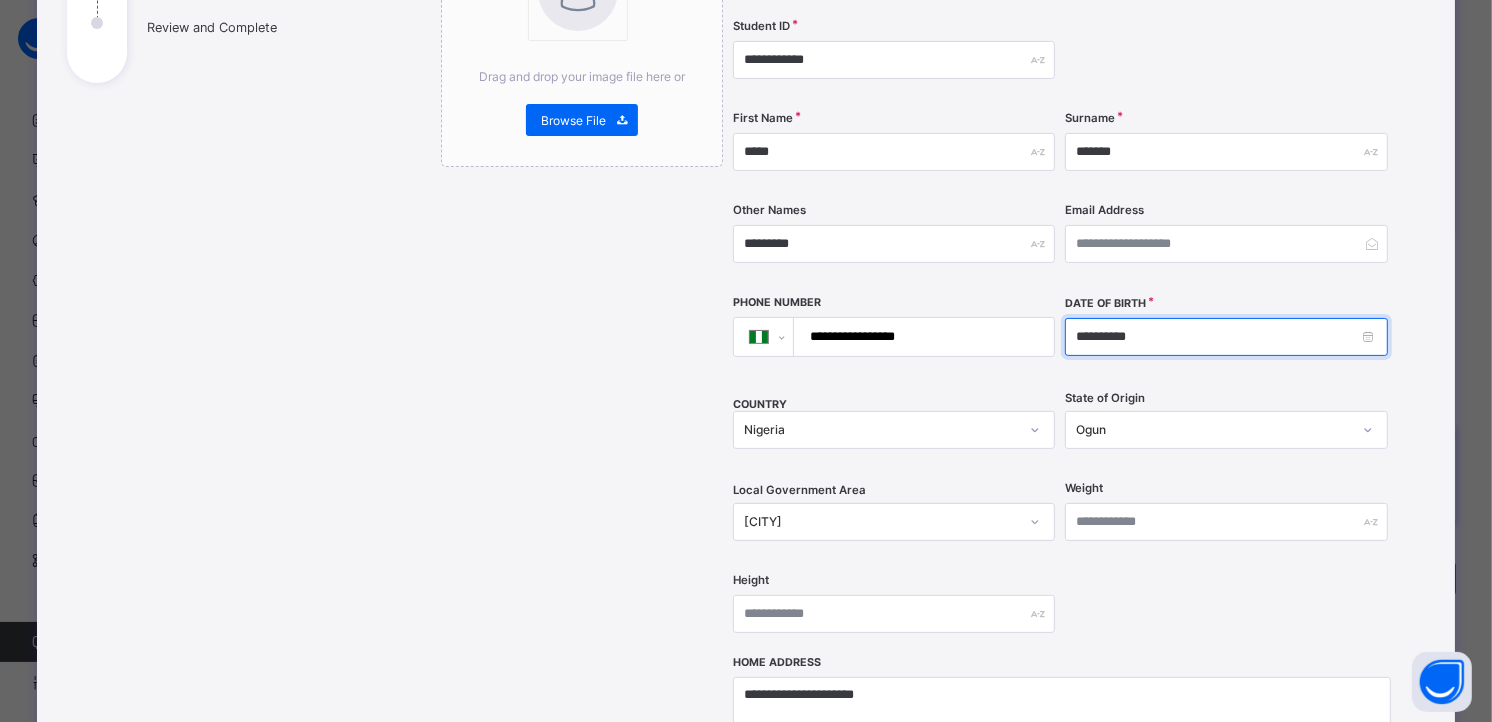 click on "**********" at bounding box center (1226, 337) 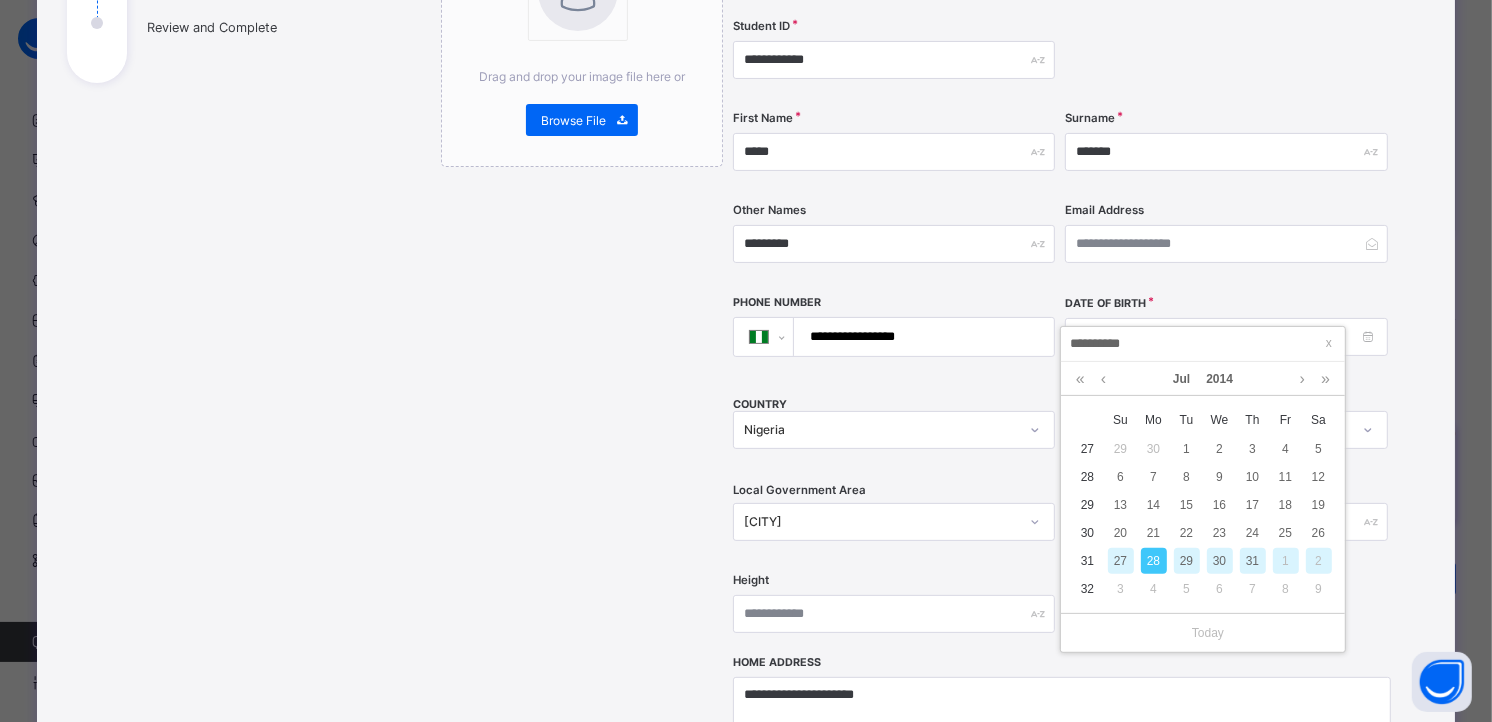 type on "*********" 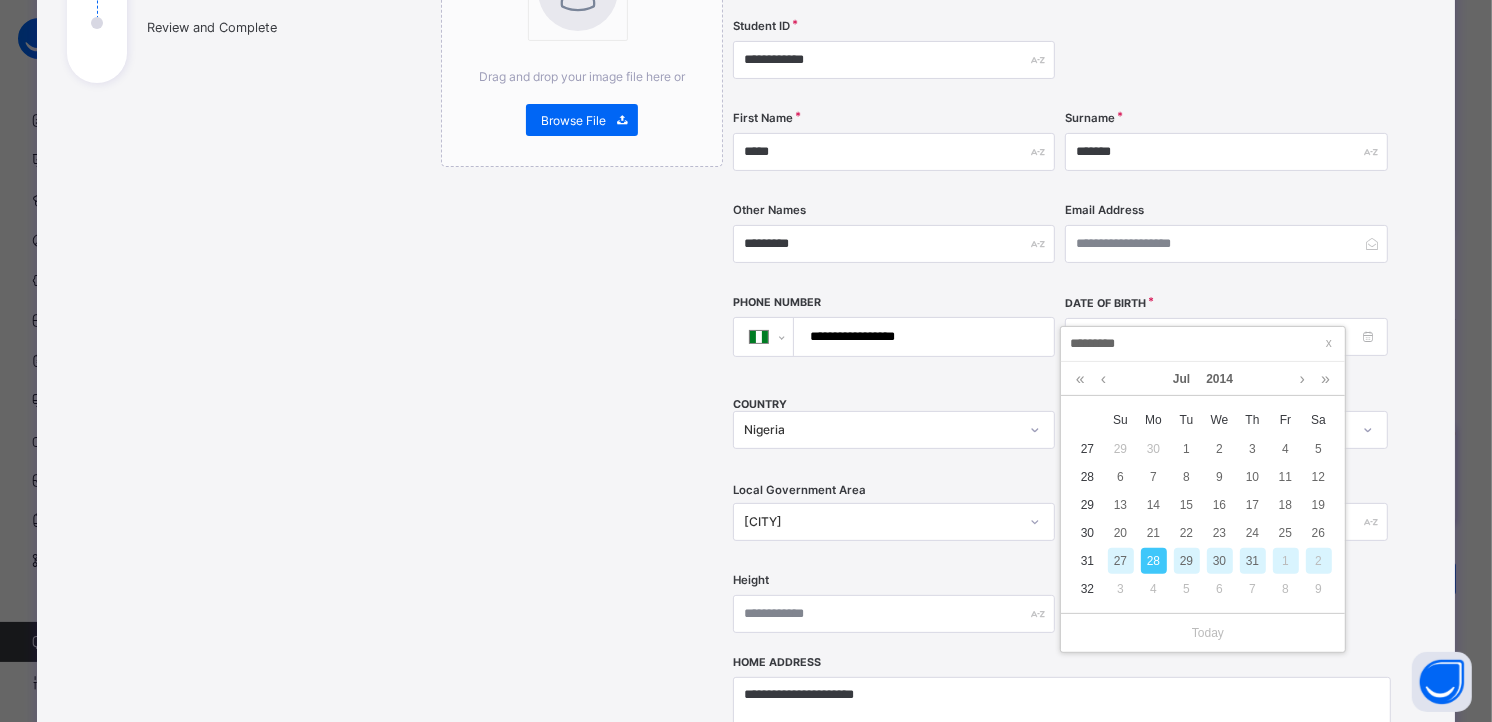 type on "**********" 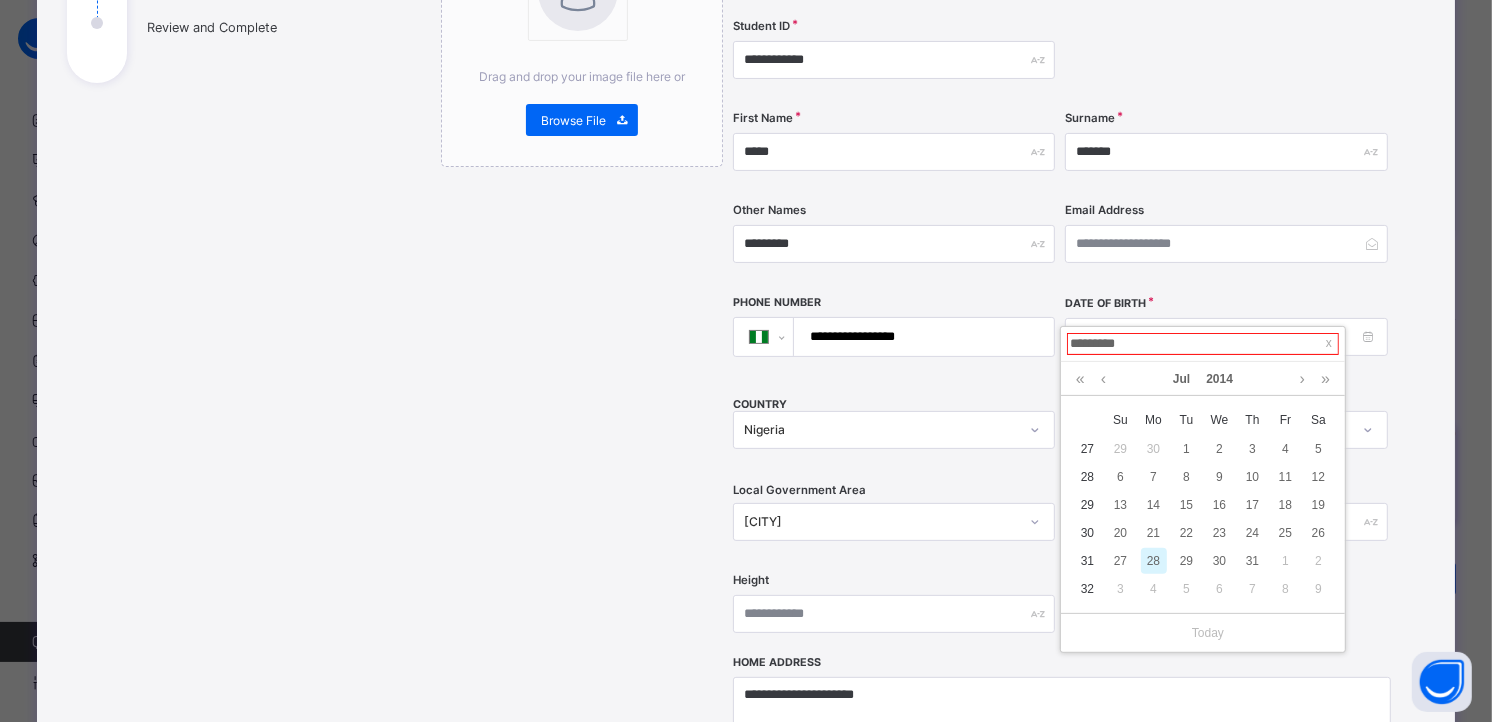 type on "**********" 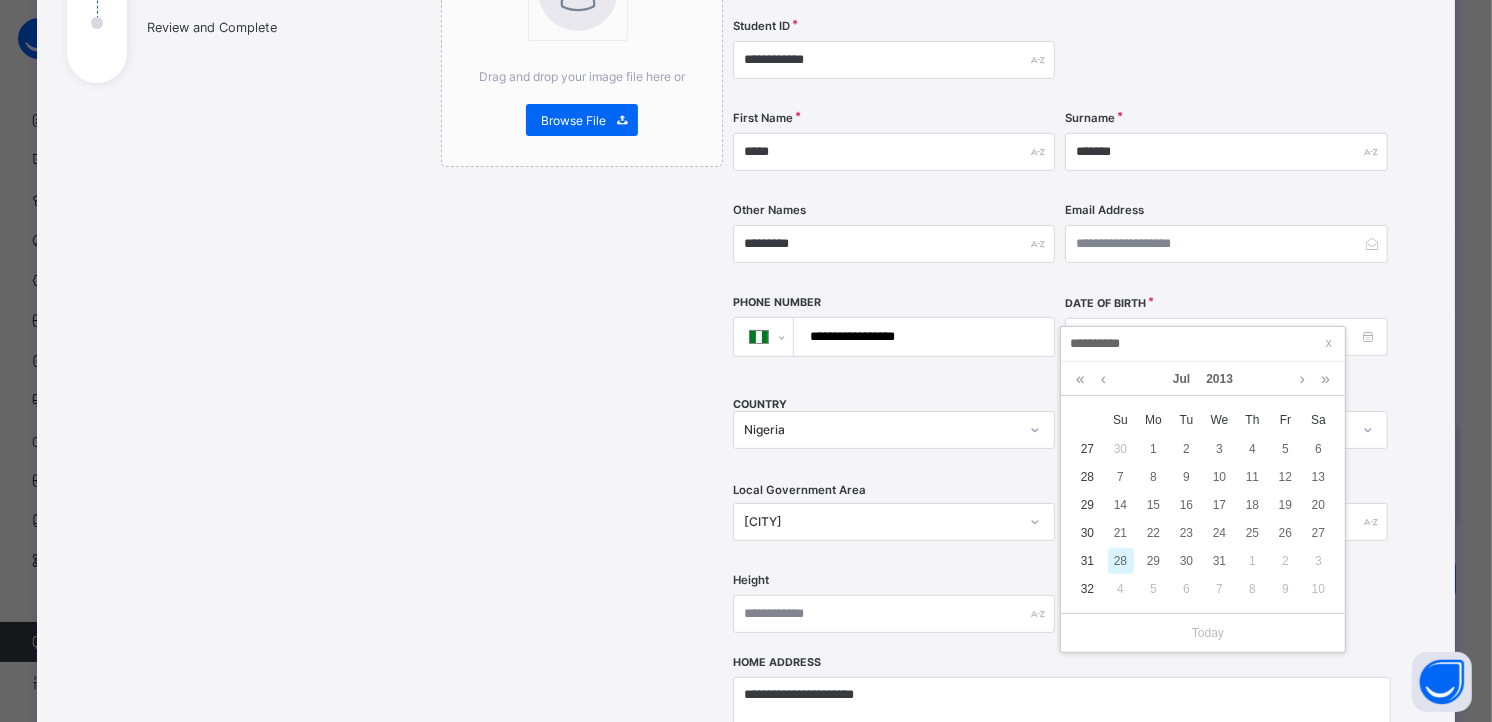 type on "**********" 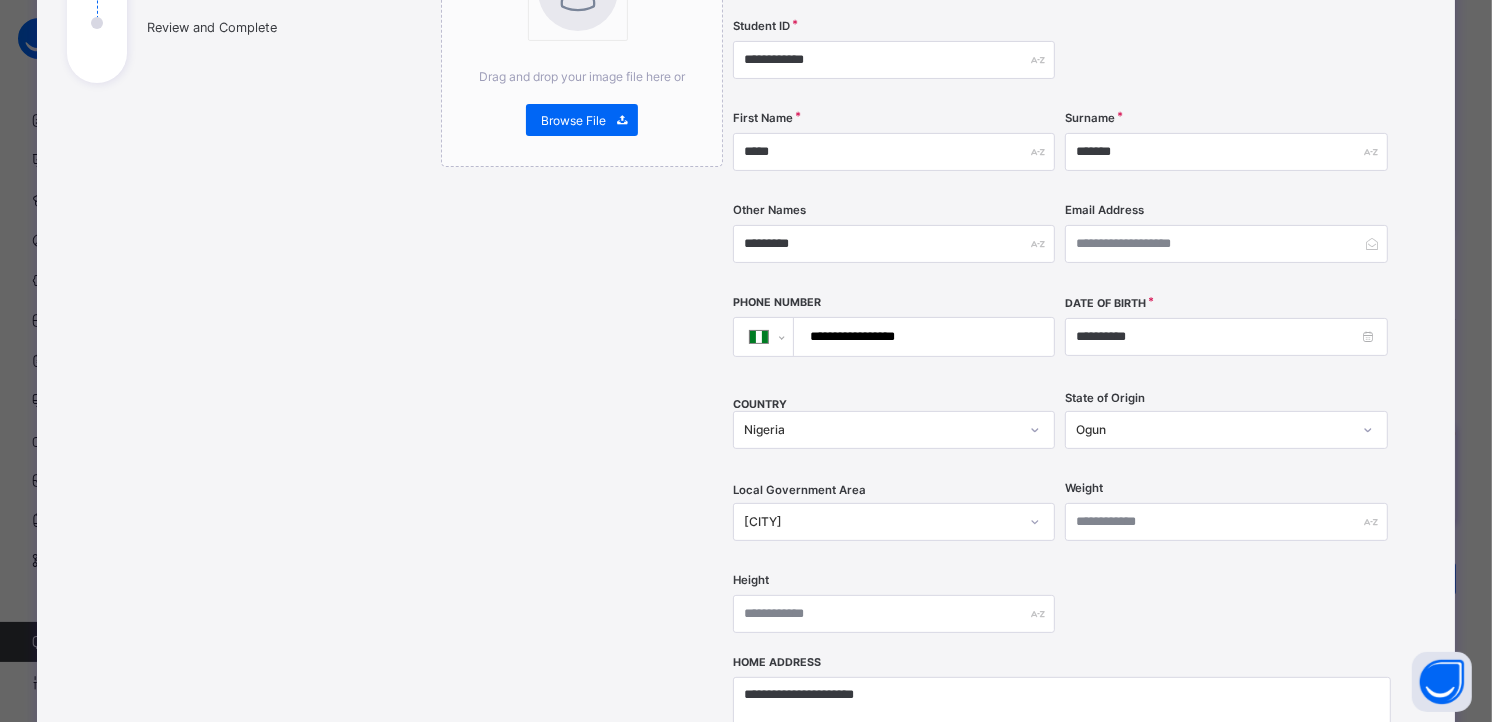 click at bounding box center [1226, 60] 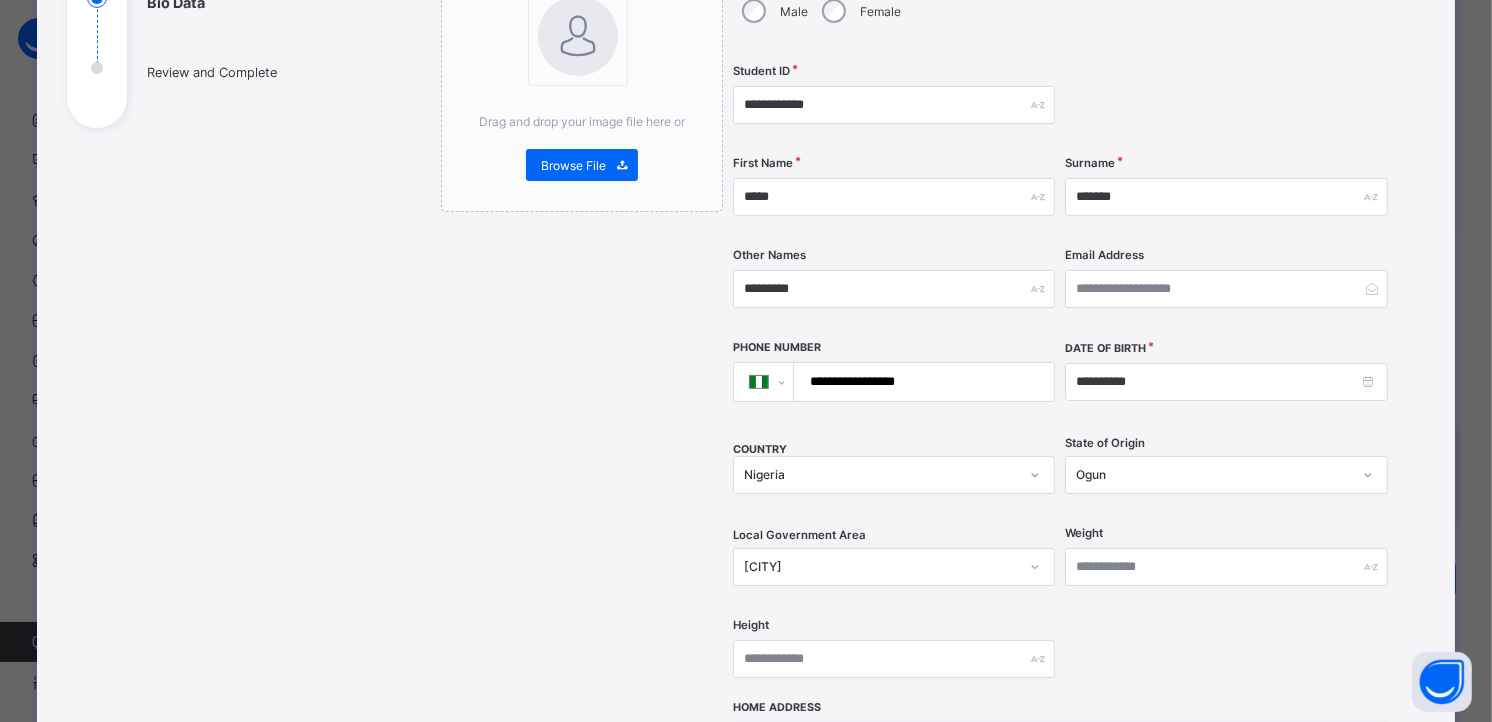 scroll, scrollTop: 182, scrollLeft: 0, axis: vertical 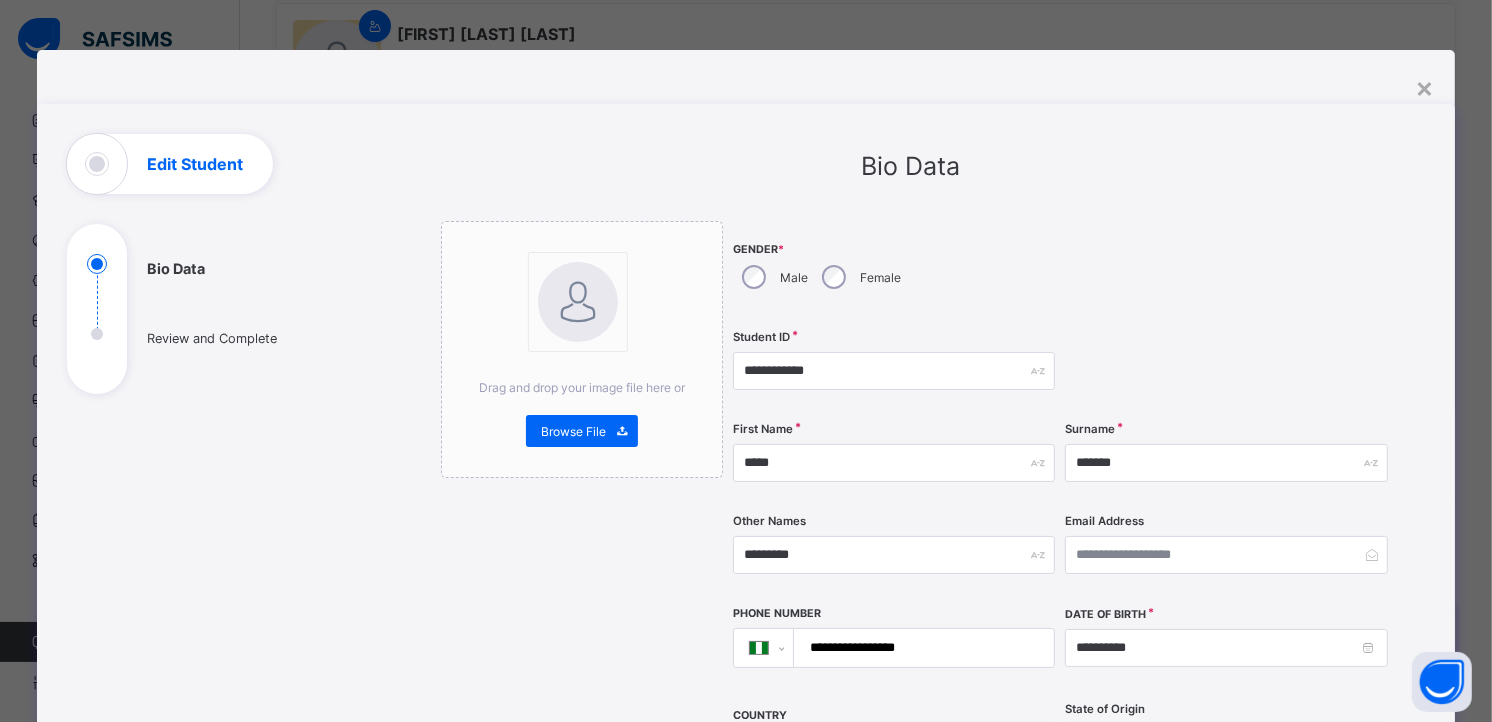 click on "**********" at bounding box center [745, 736] 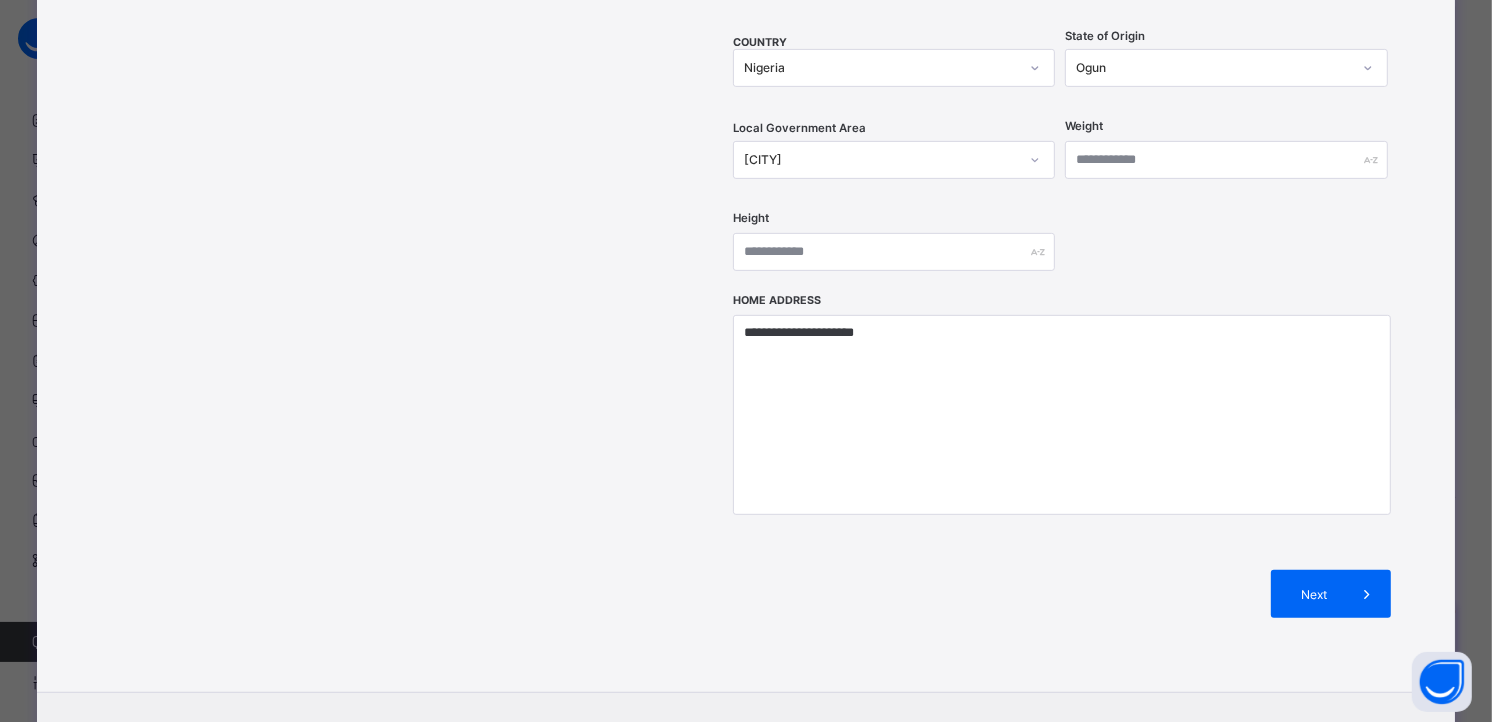 scroll, scrollTop: 786, scrollLeft: 0, axis: vertical 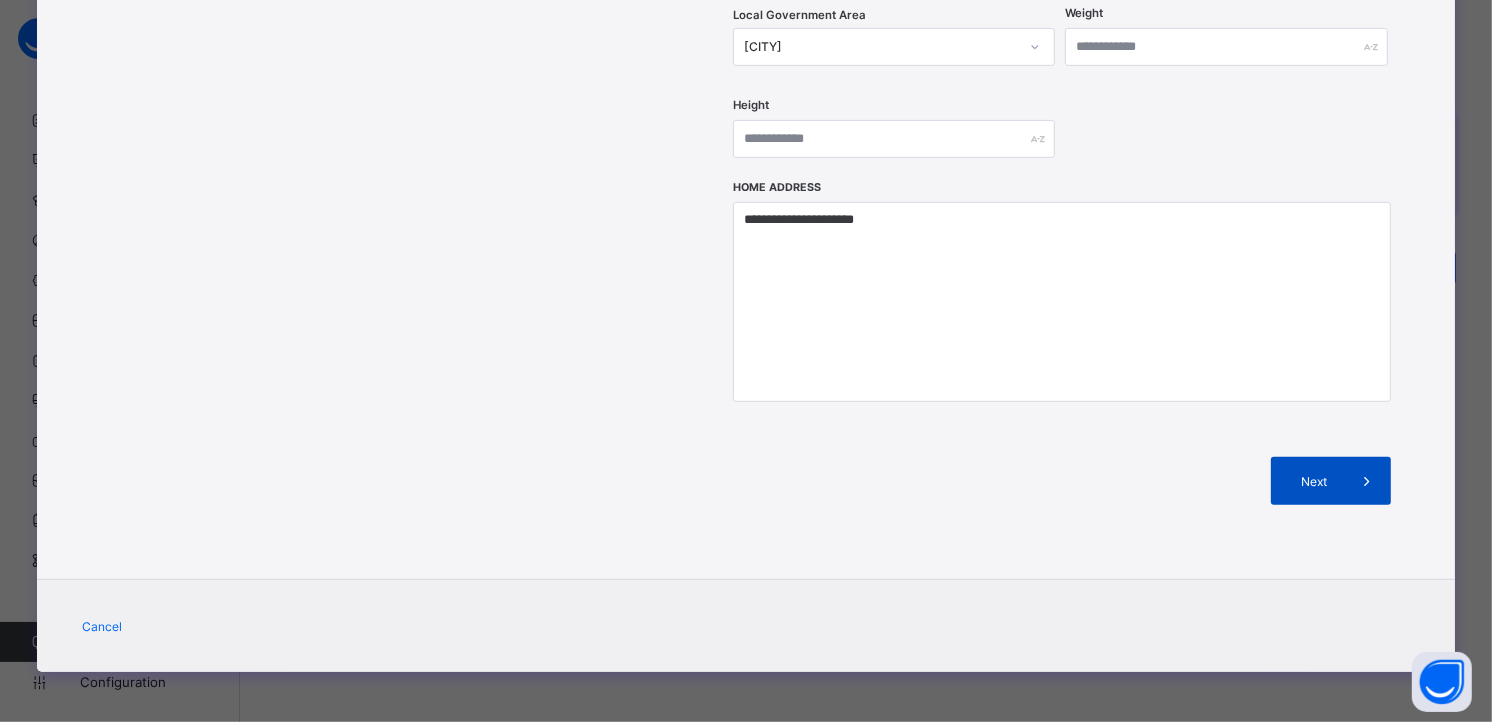 click on "Next" at bounding box center (1314, 481) 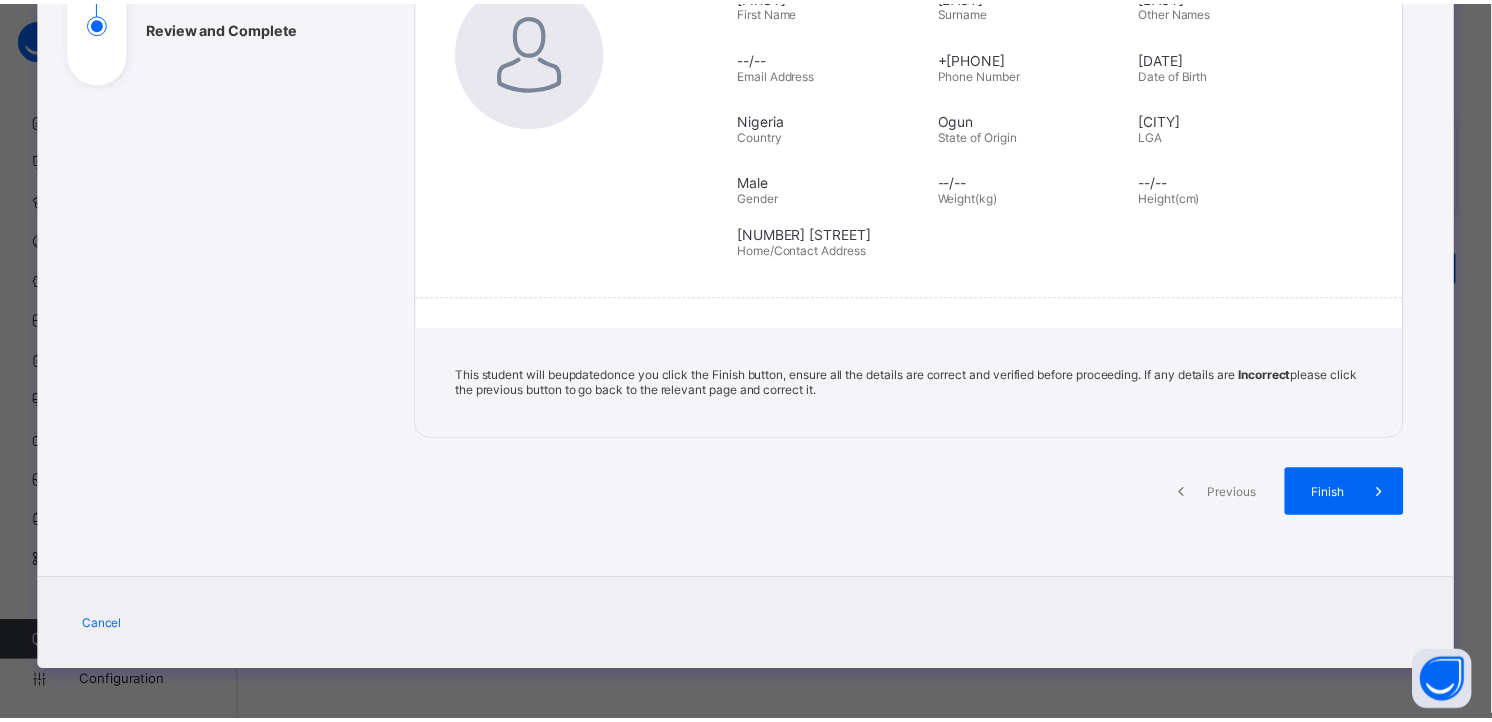 scroll, scrollTop: 305, scrollLeft: 0, axis: vertical 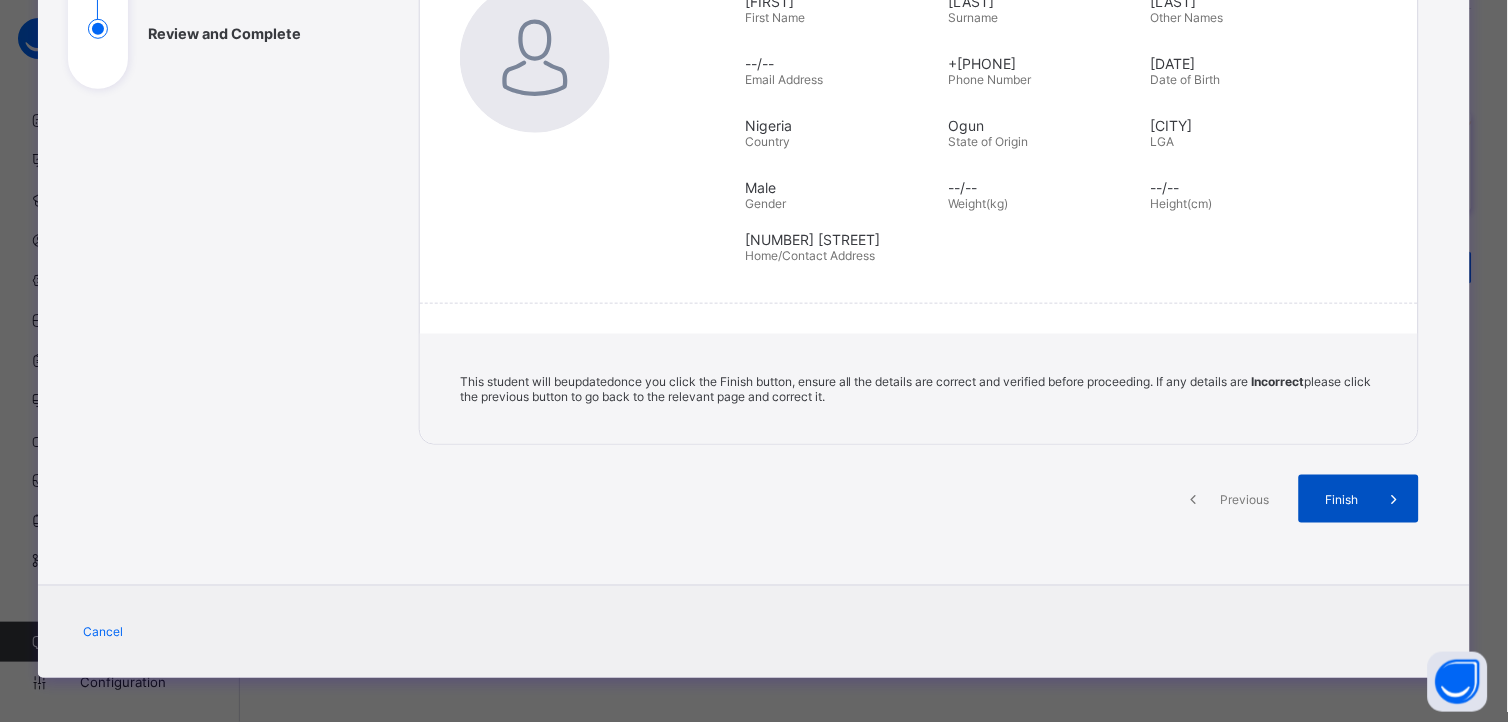 click on "Finish" at bounding box center (1342, 499) 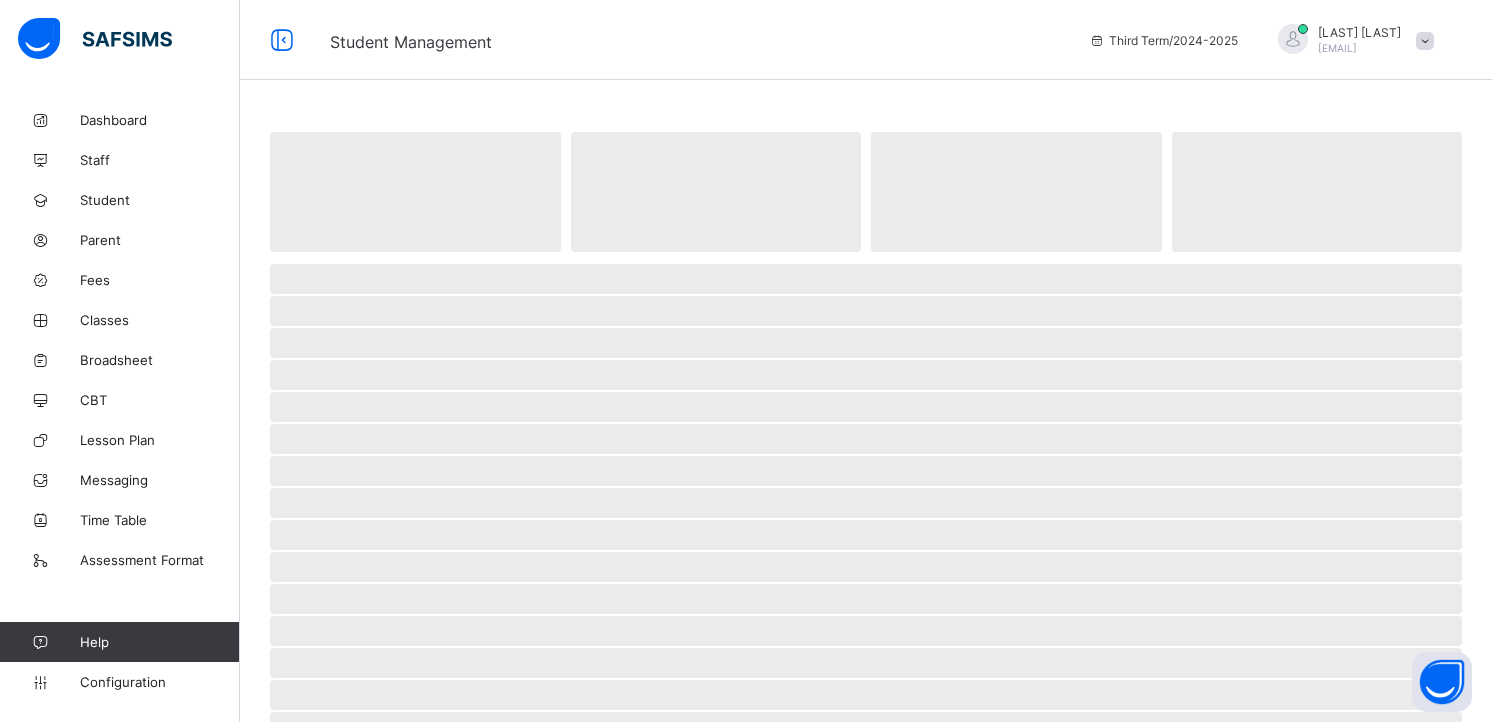 scroll, scrollTop: 0, scrollLeft: 0, axis: both 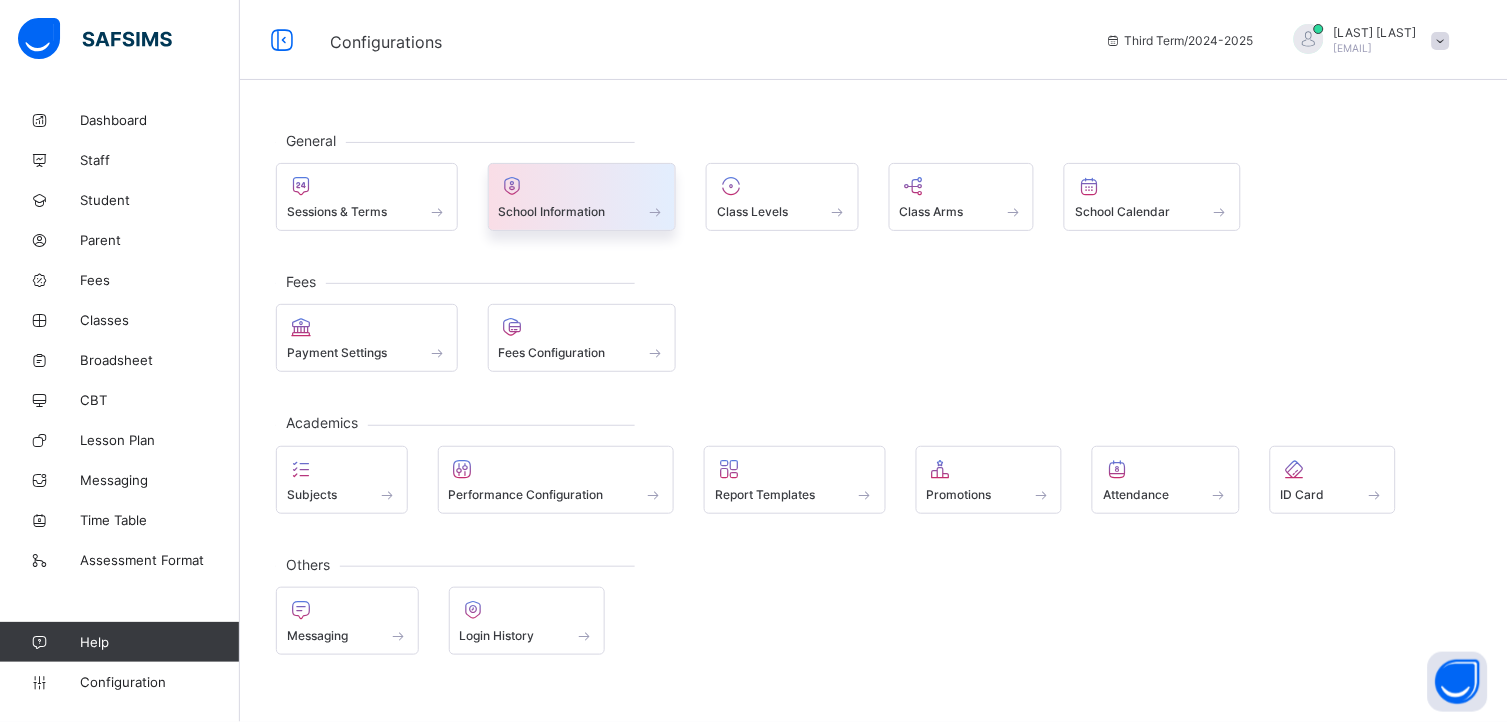 click on "School Information" at bounding box center (582, 197) 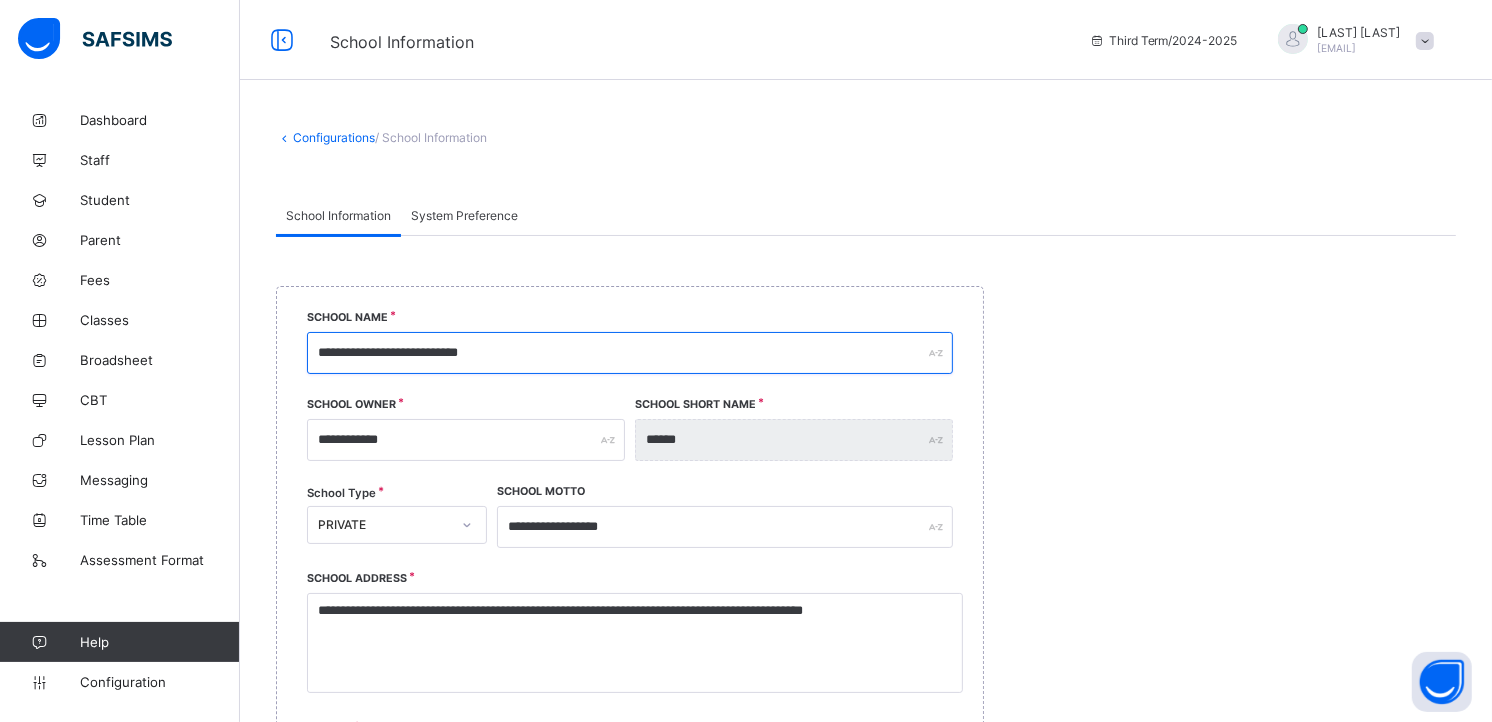 click on "**********" at bounding box center (630, 353) 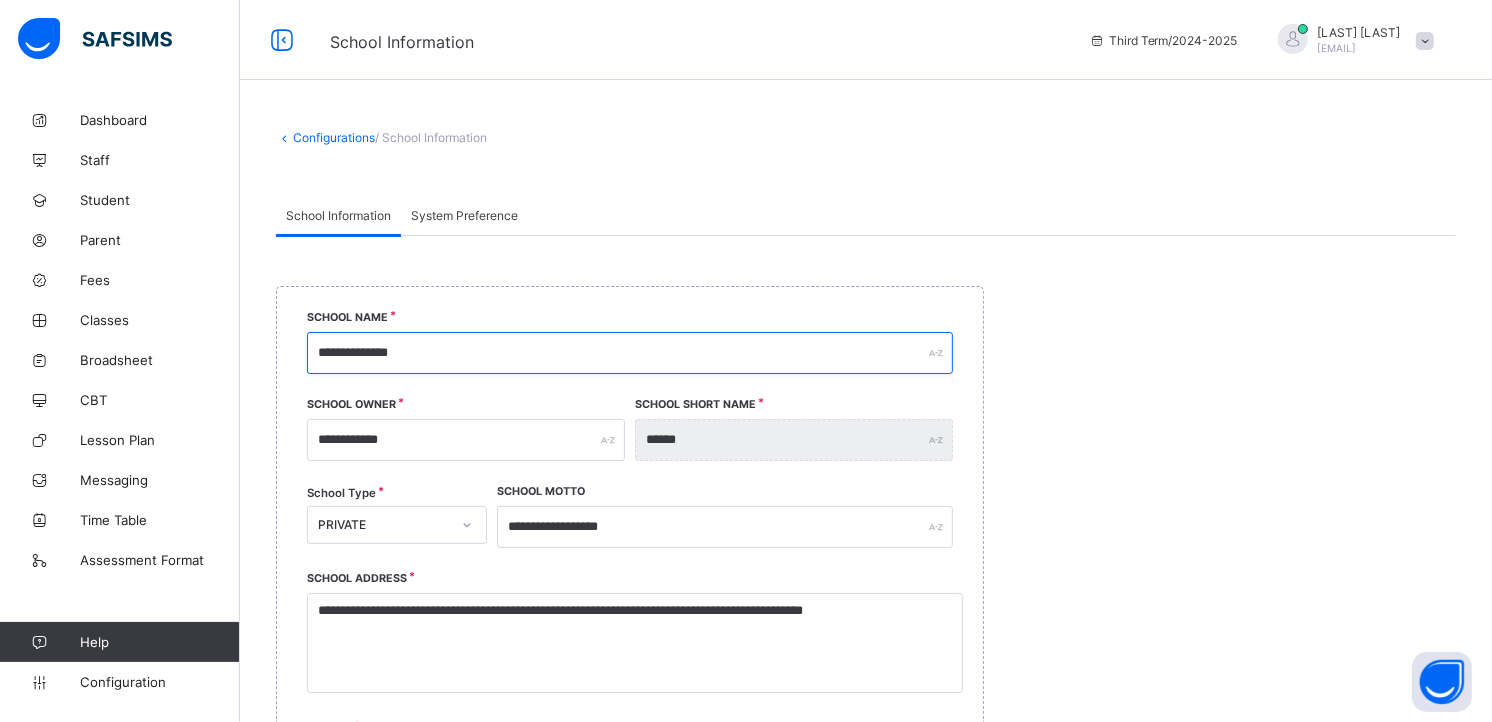 type on "**********" 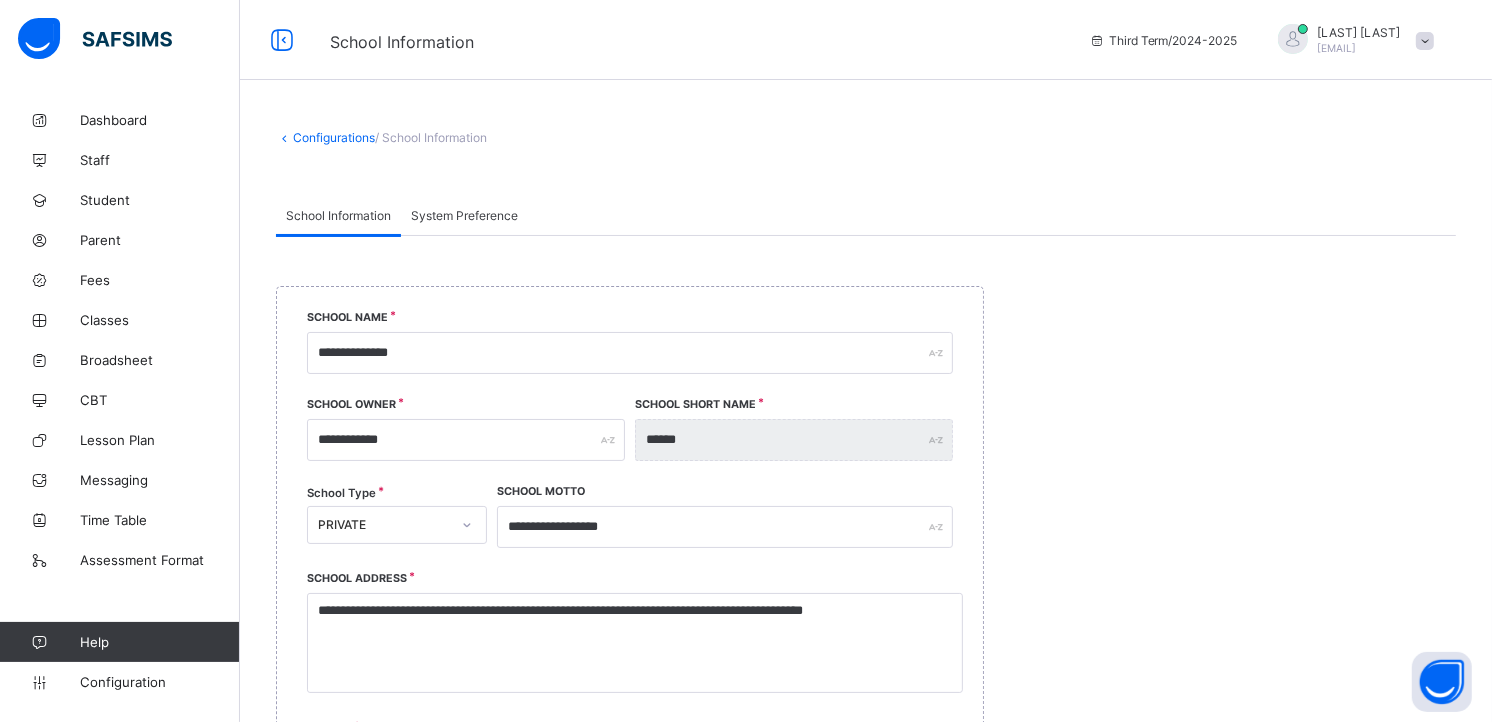 click on "**********" at bounding box center [866, 1405] 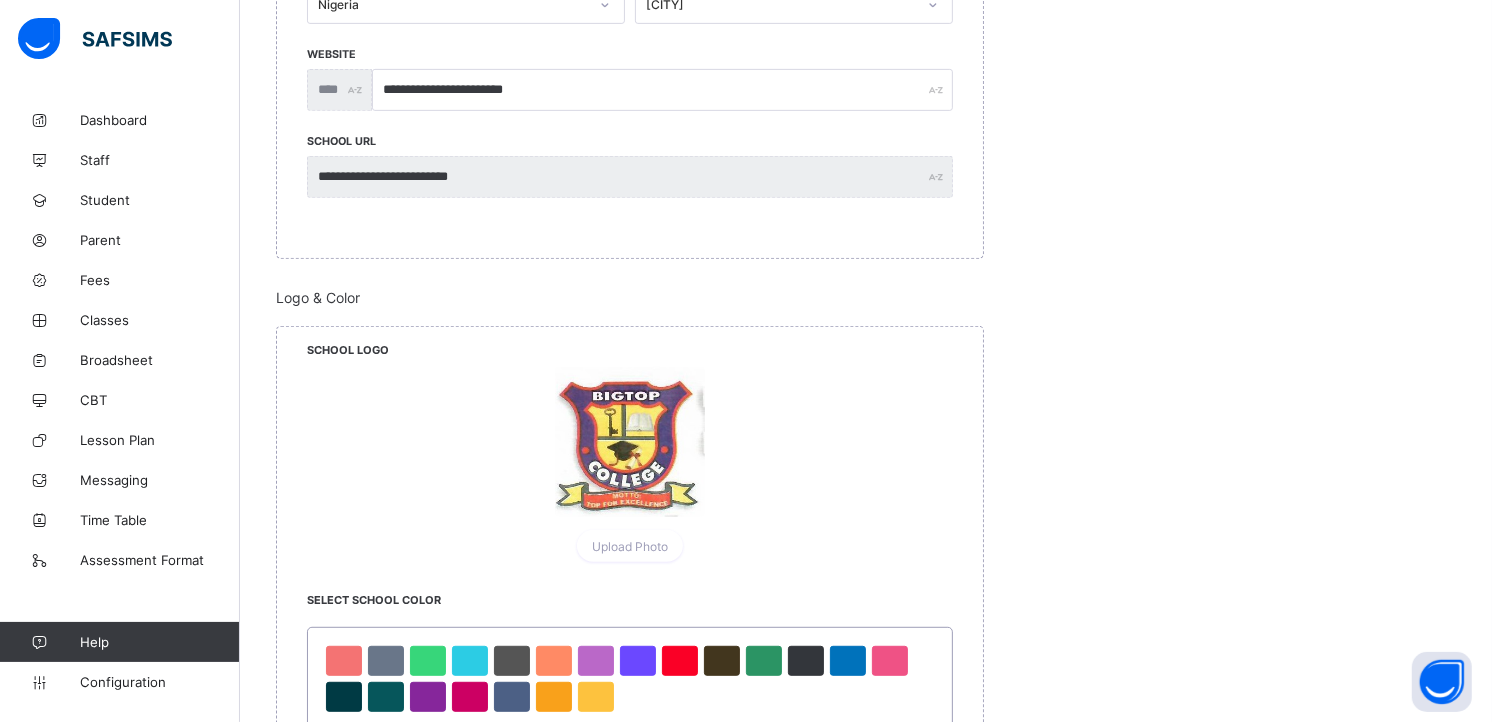 scroll, scrollTop: 800, scrollLeft: 0, axis: vertical 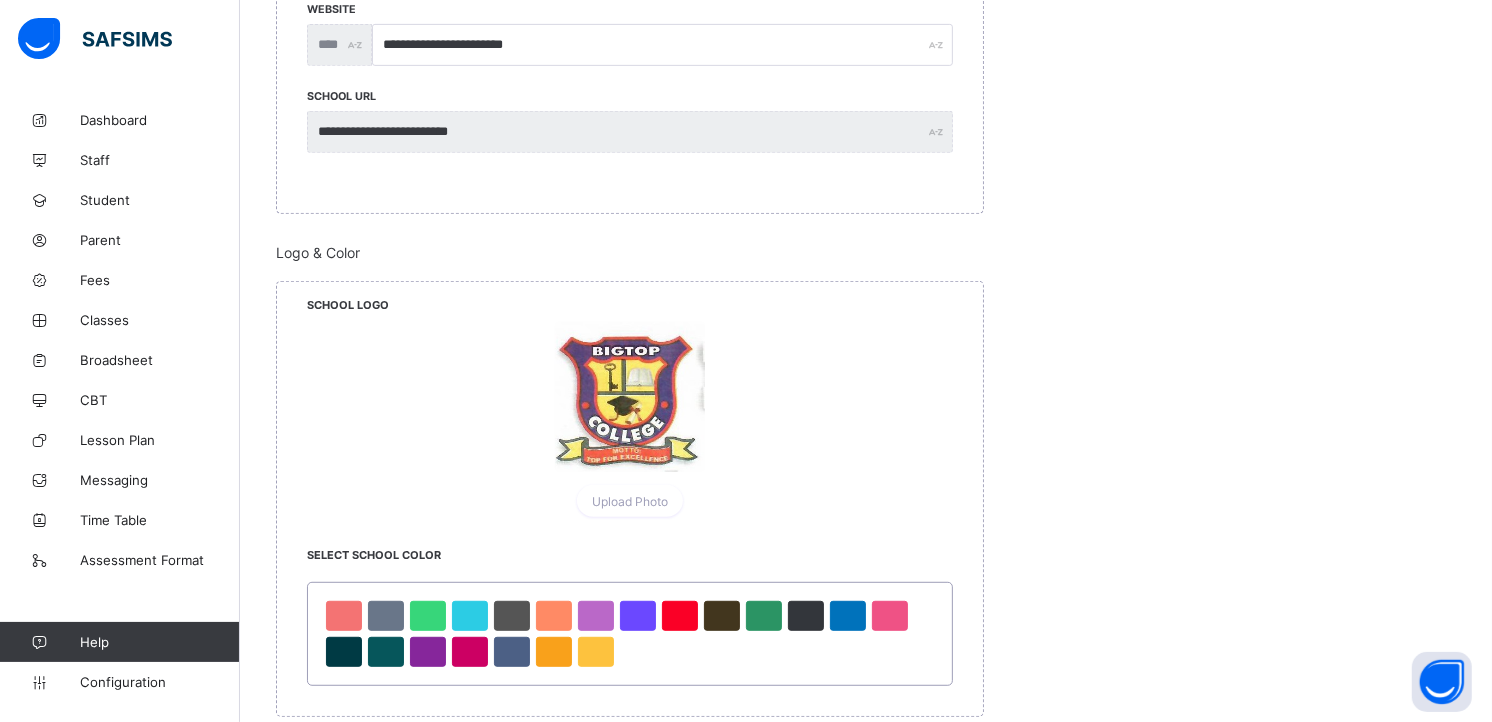 click at bounding box center [630, 397] 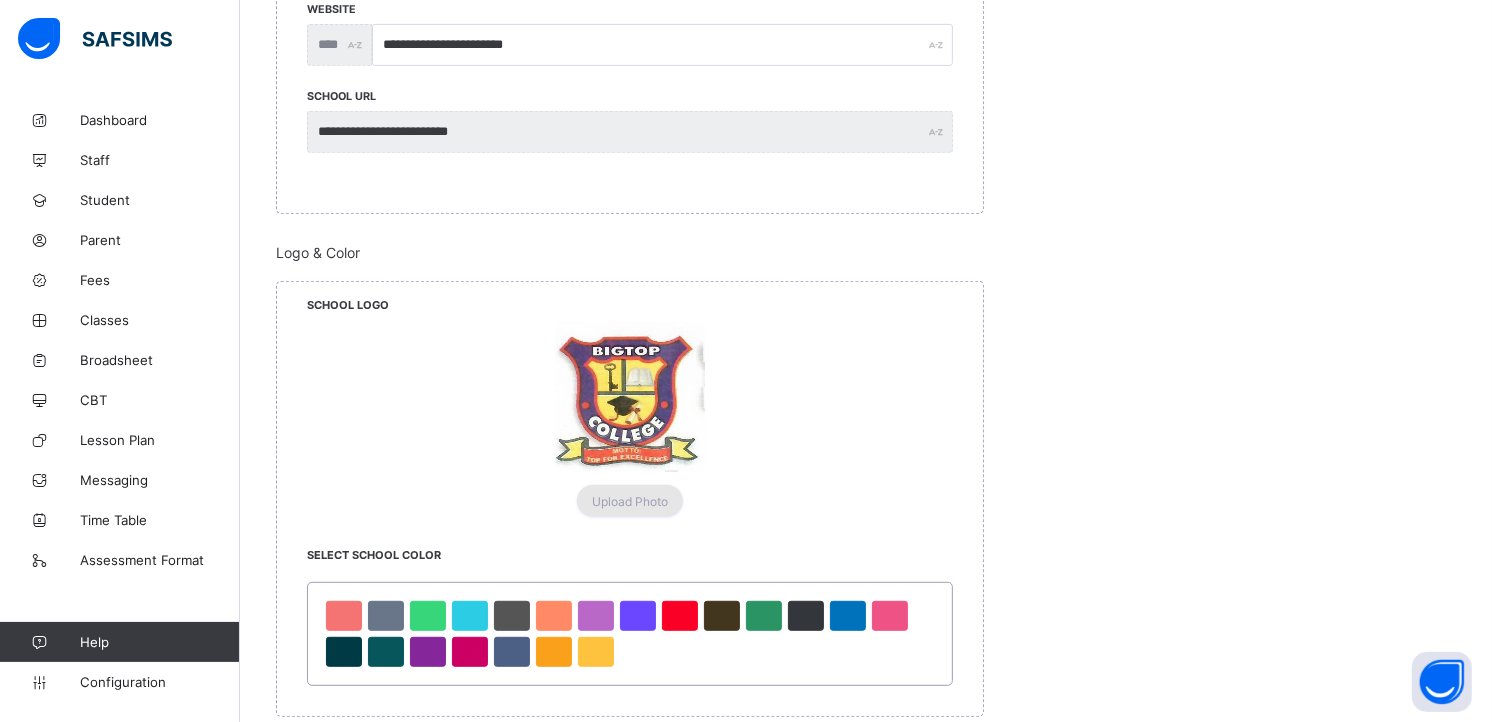 click on "Upload Photo" at bounding box center (630, 501) 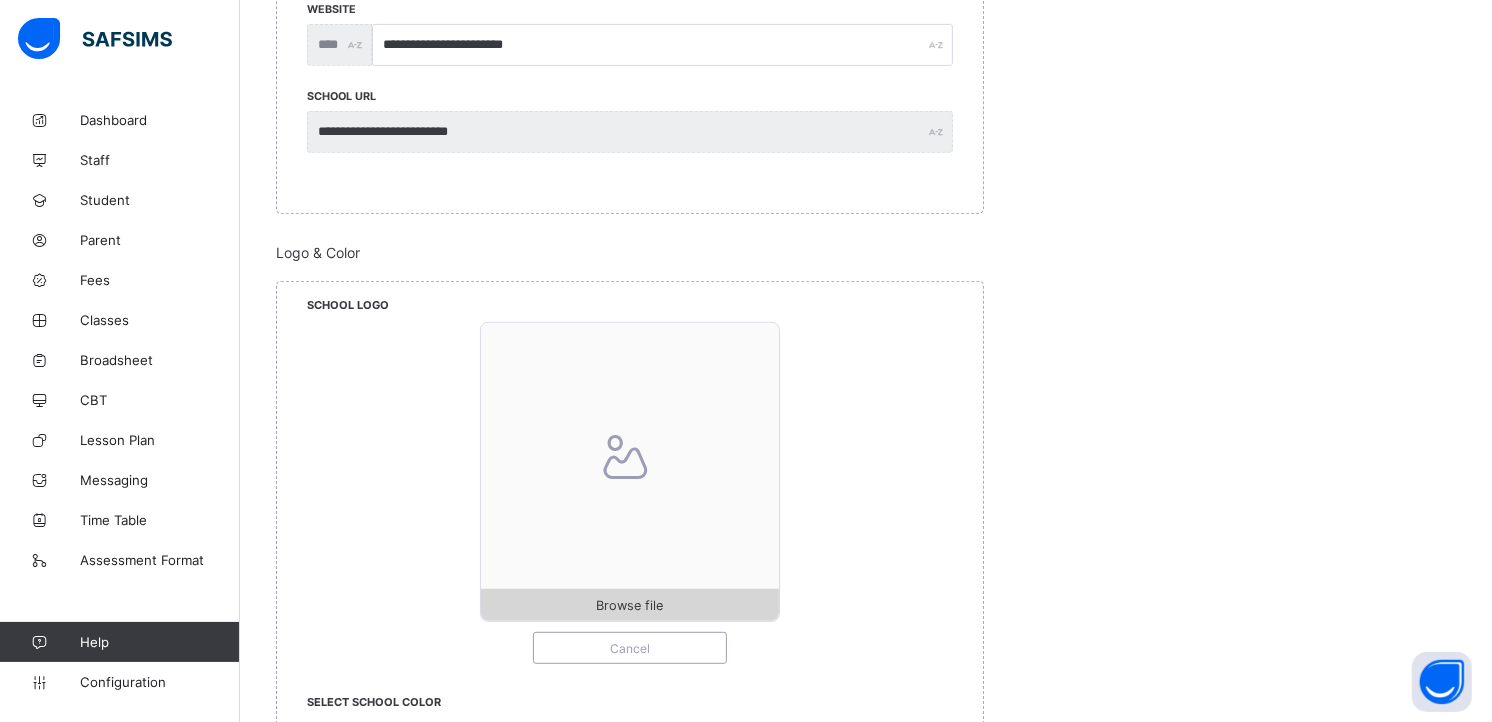click on "Browse file" at bounding box center (630, 605) 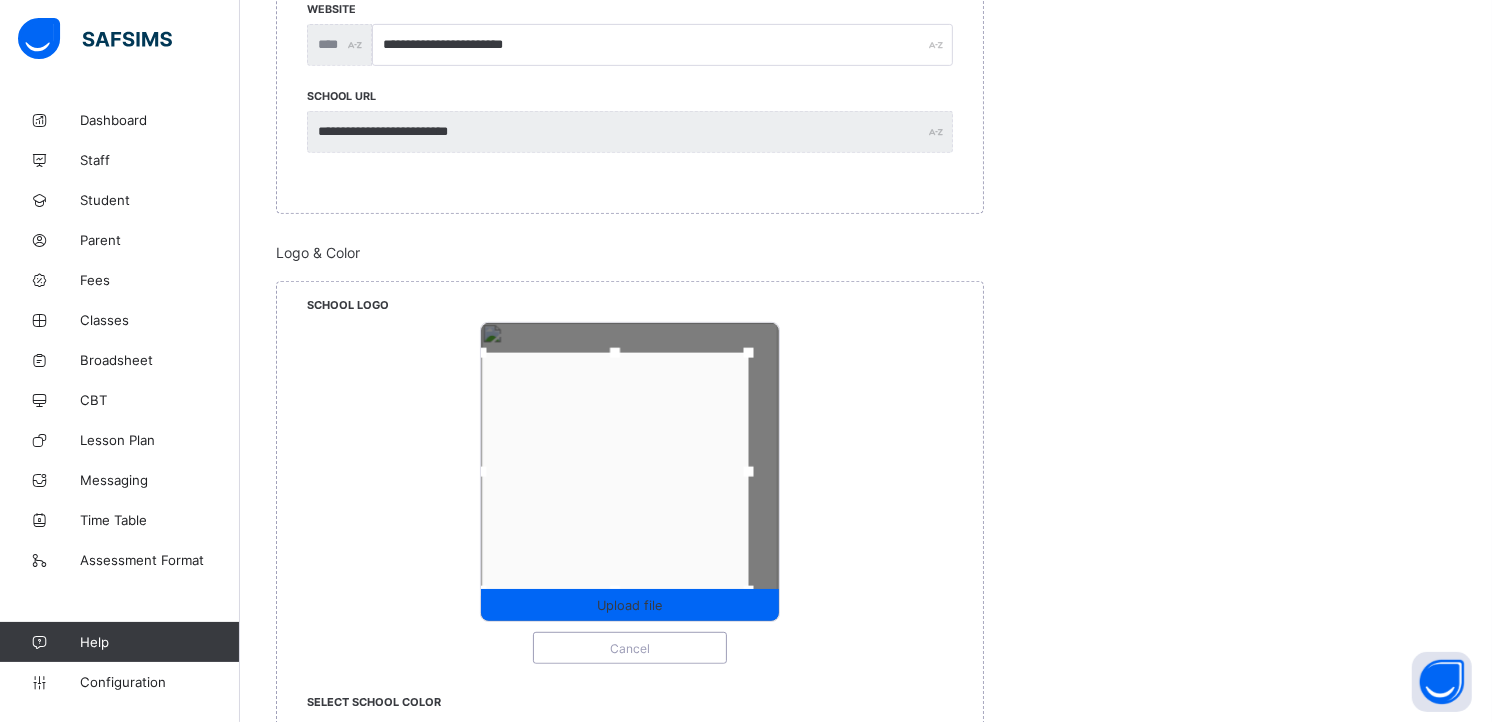 drag, startPoint x: 513, startPoint y: 471, endPoint x: 462, endPoint y: 453, distance: 54.08327 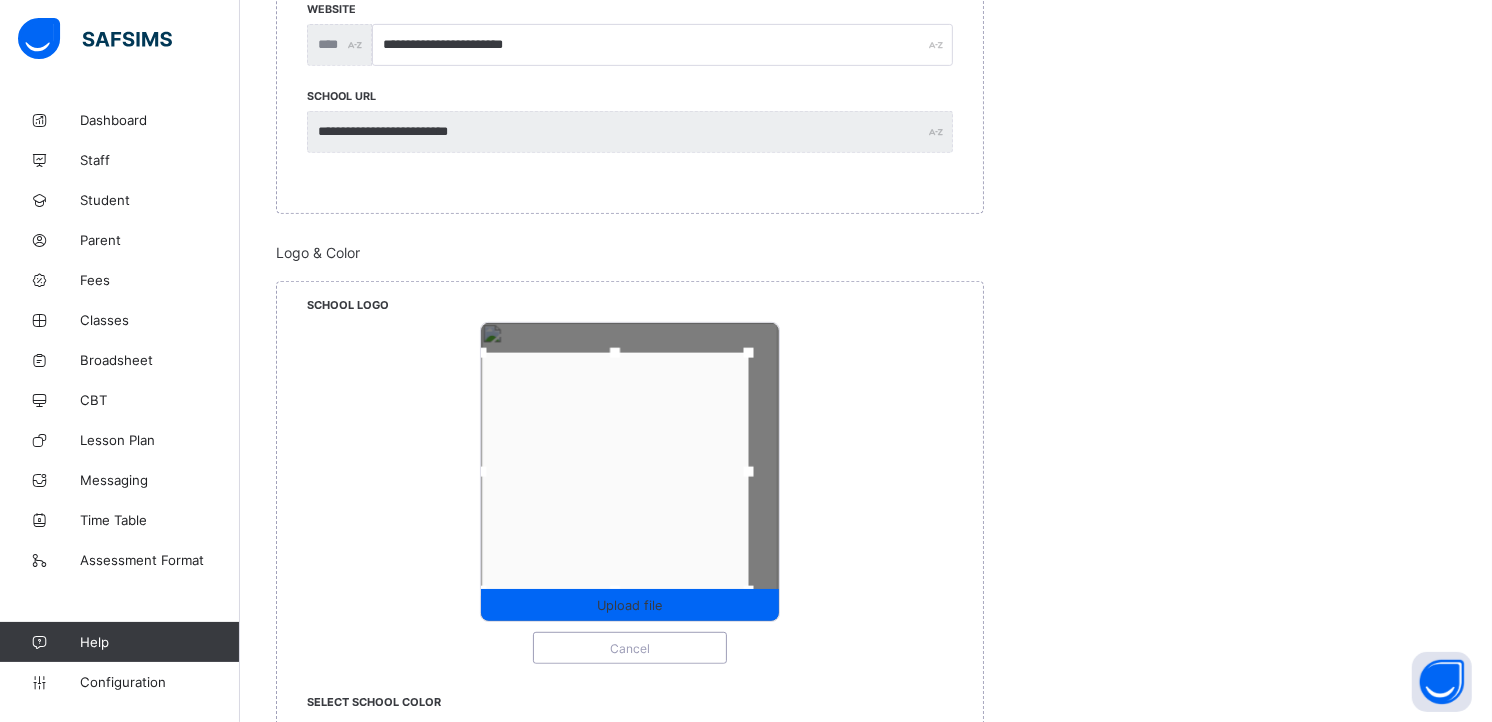 click on "Upload file Cancel" at bounding box center [630, 493] 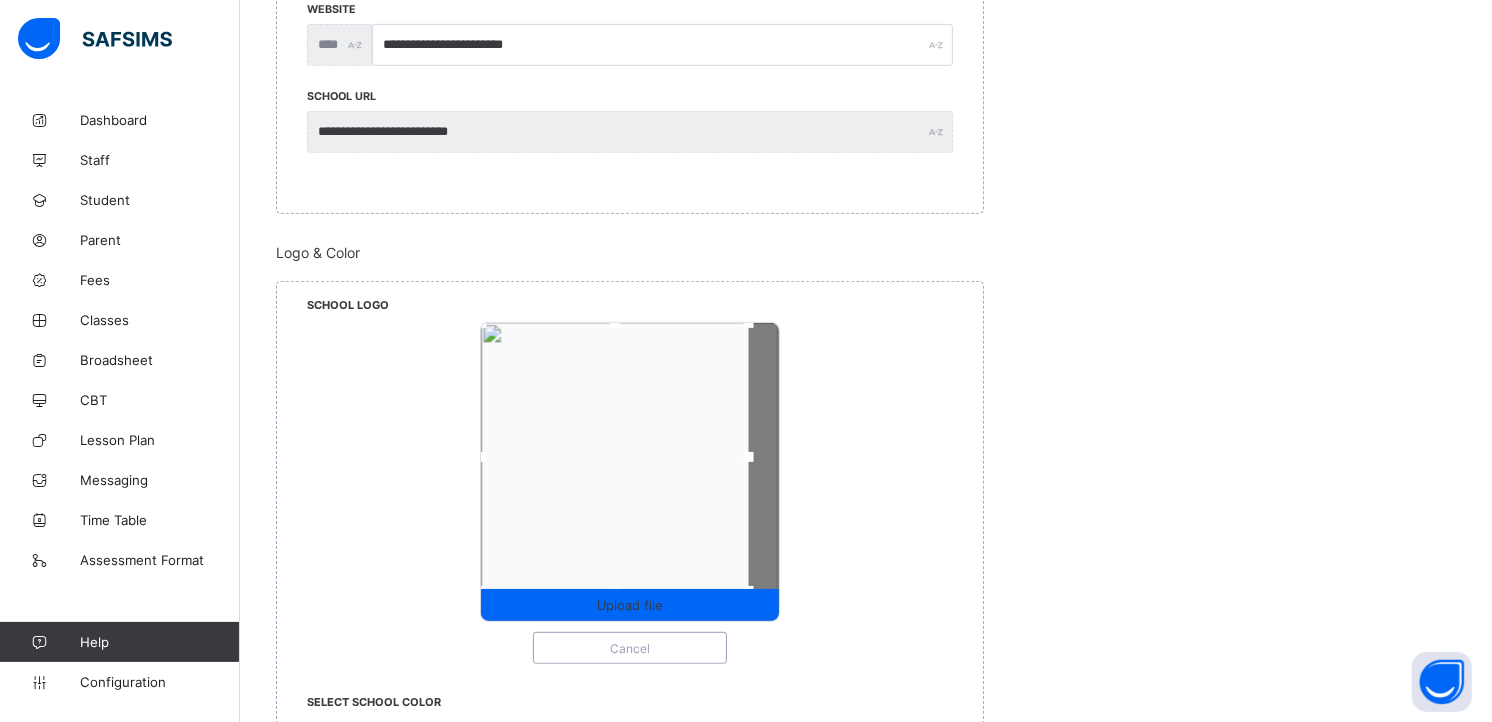 drag, startPoint x: 620, startPoint y: 348, endPoint x: 628, endPoint y: 301, distance: 47.67599 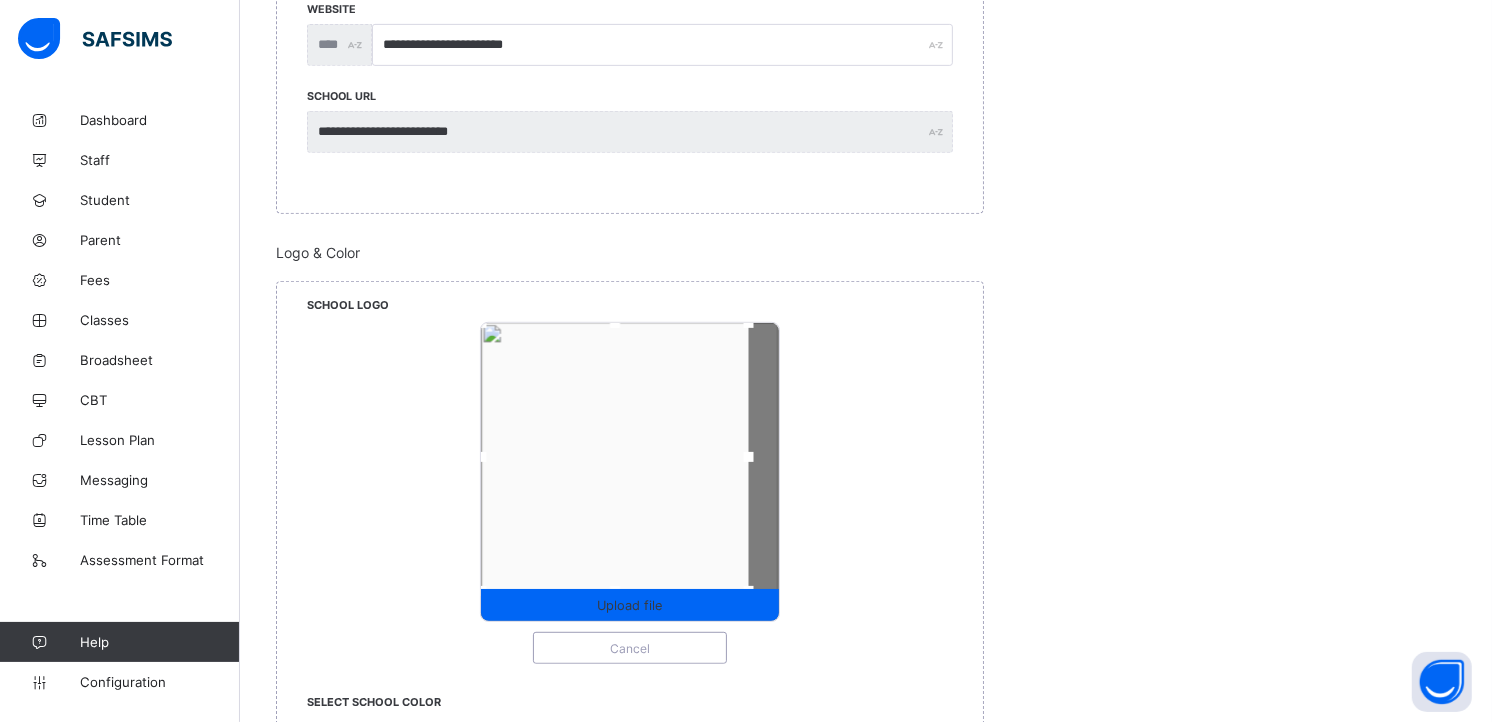 click on "School Logo Upload file Cancel" at bounding box center (630, 488) 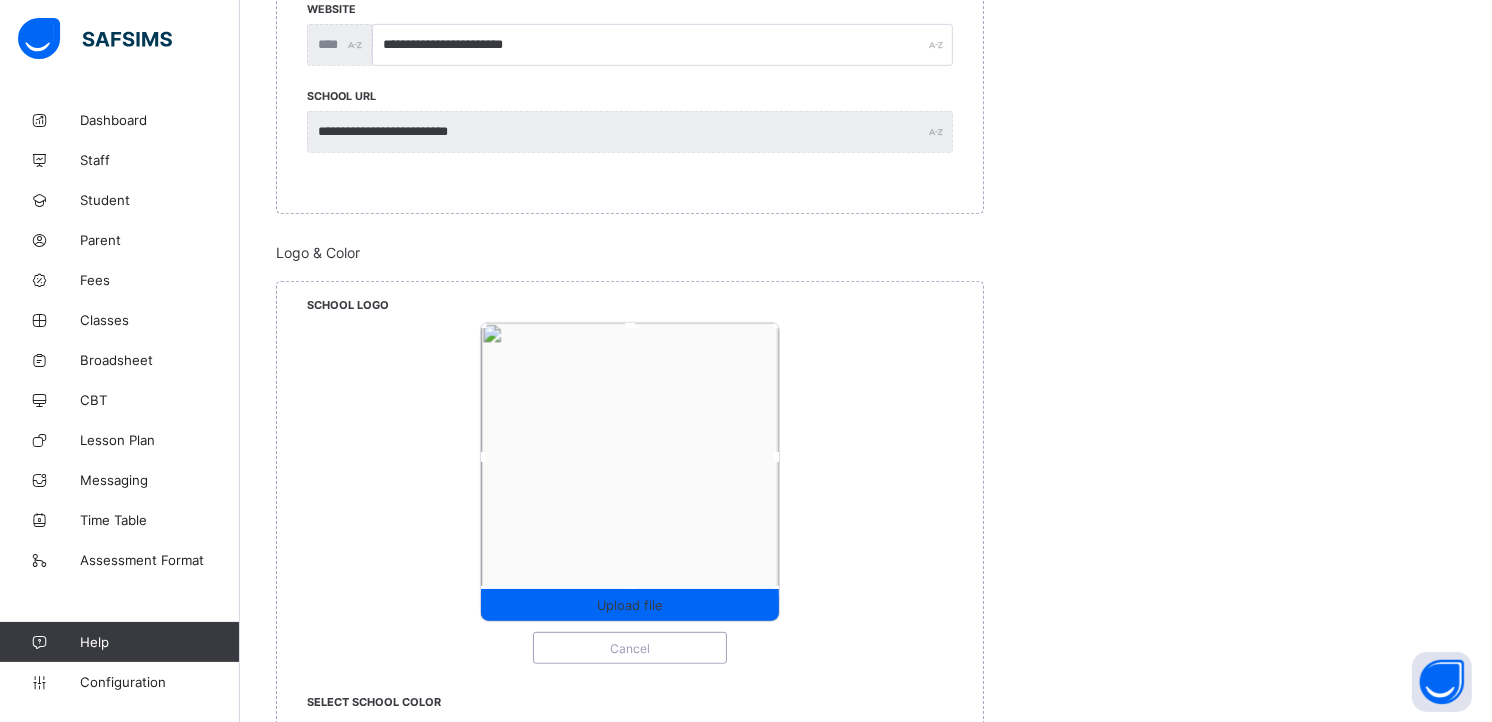 drag, startPoint x: 754, startPoint y: 458, endPoint x: 800, endPoint y: 473, distance: 48.38388 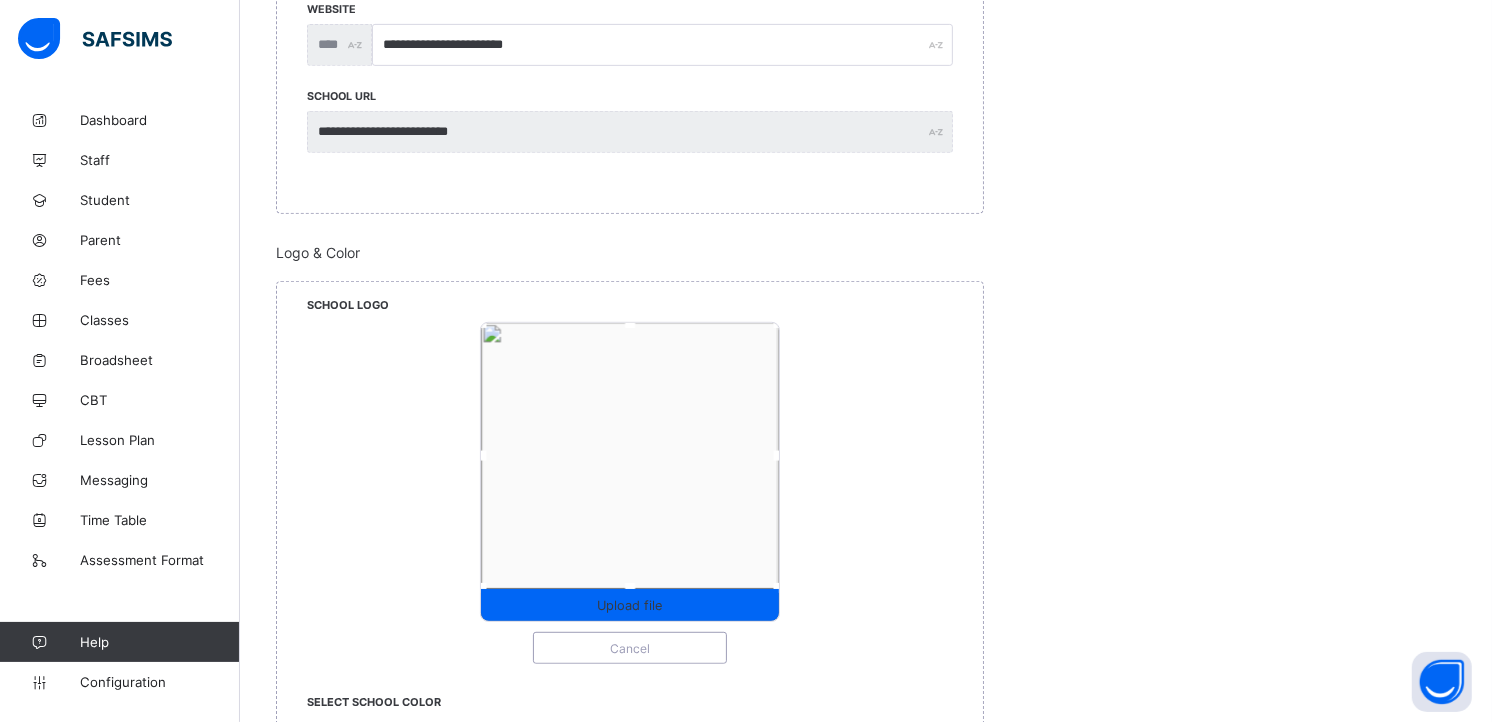 click at bounding box center (630, 588) 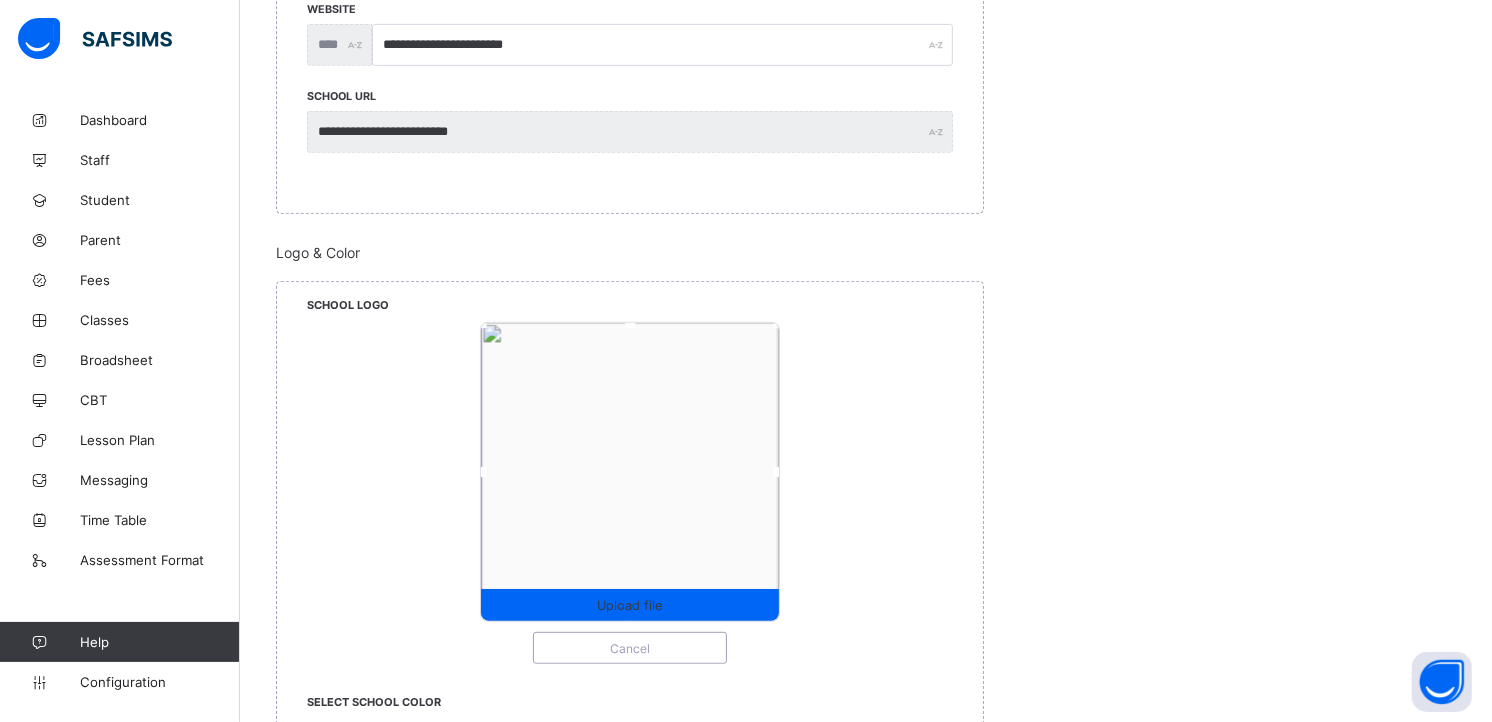 drag, startPoint x: 634, startPoint y: 581, endPoint x: 655, endPoint y: 623, distance: 46.957428 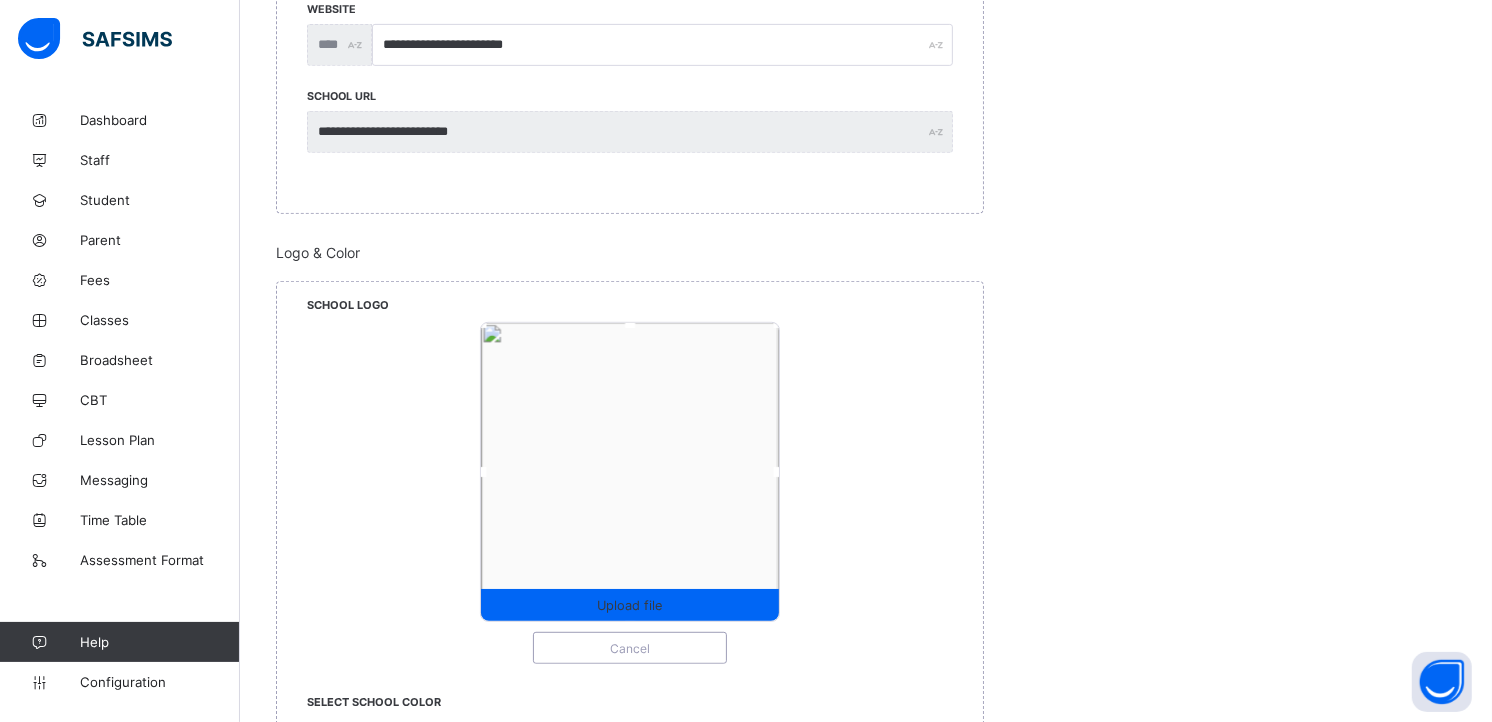 click on "Upload file Cancel" at bounding box center (630, 493) 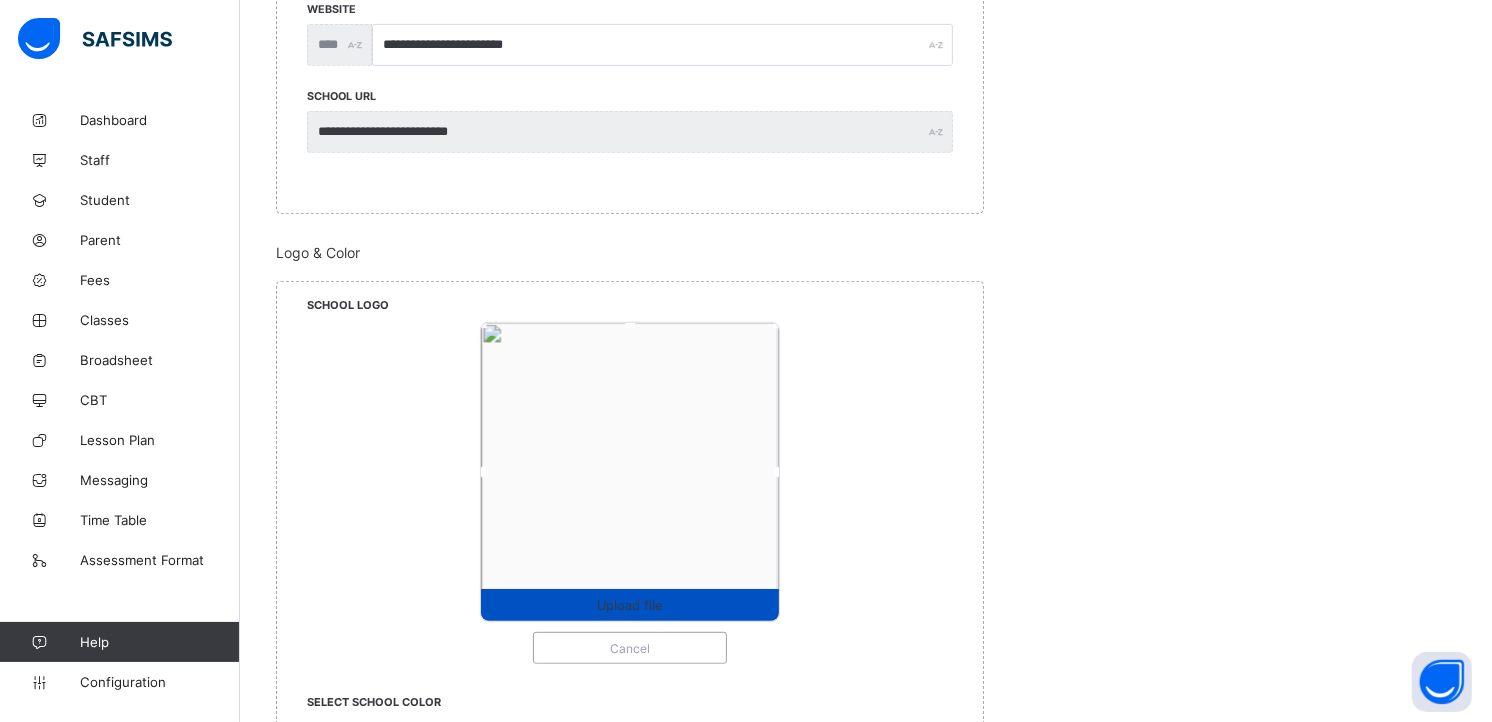 click on "Upload file" at bounding box center (630, 605) 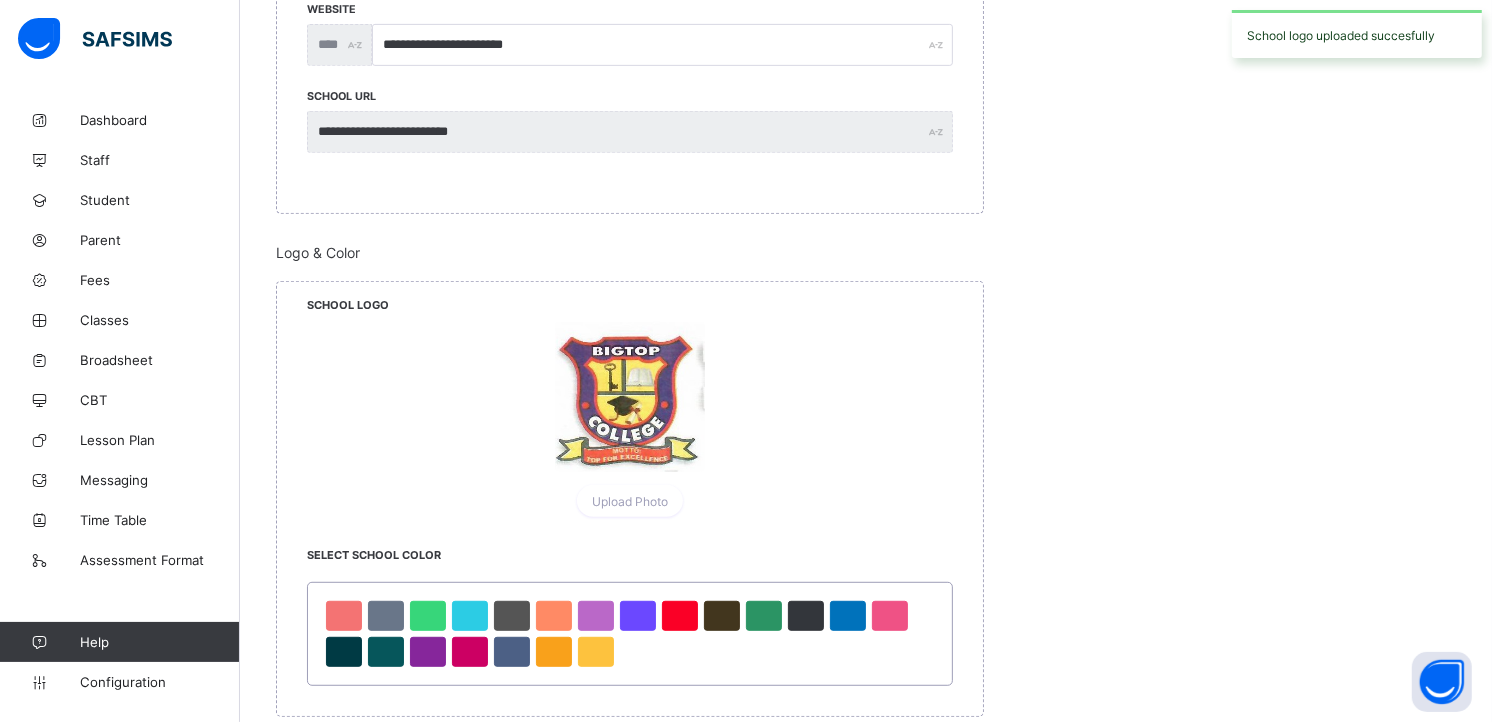 click on "**********" at bounding box center [866, 605] 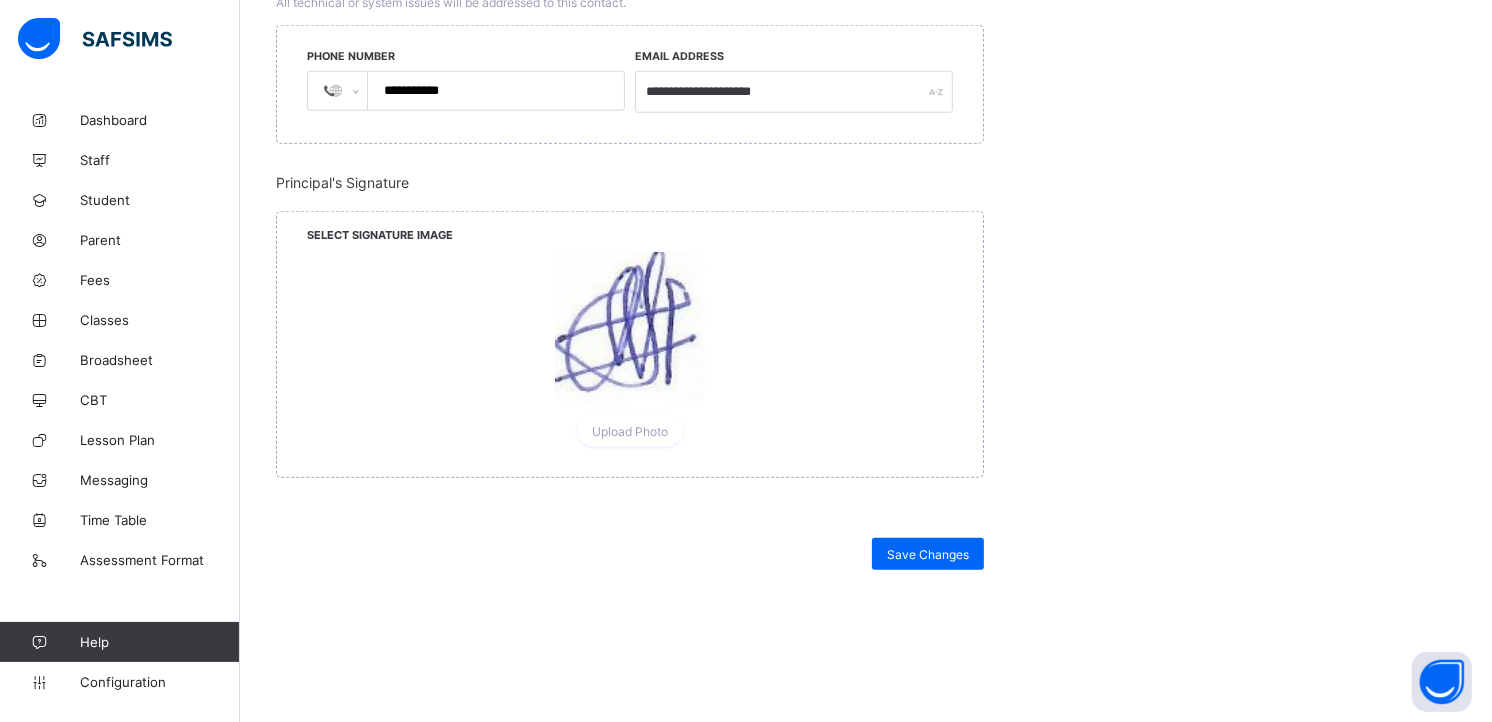 scroll, scrollTop: 1850, scrollLeft: 0, axis: vertical 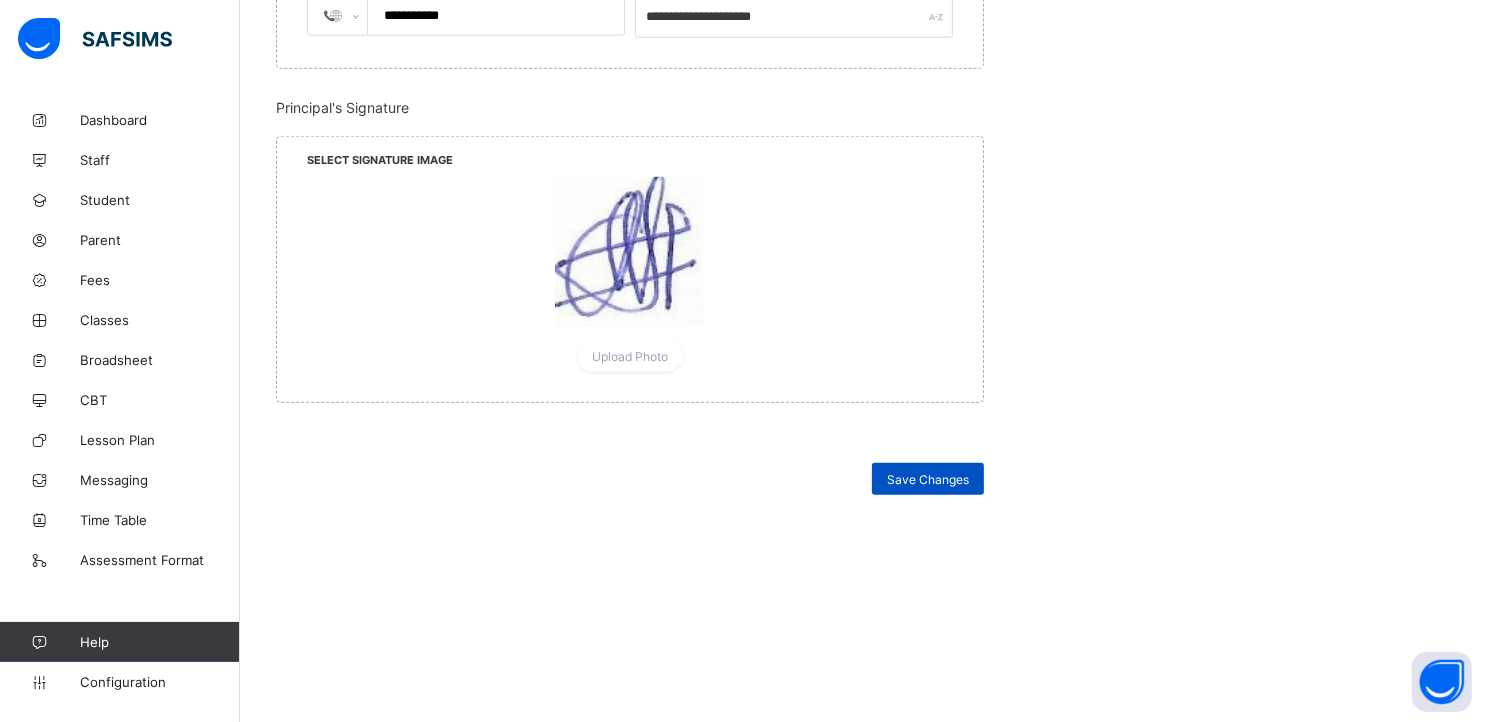 click on "Save Changes" at bounding box center [928, 479] 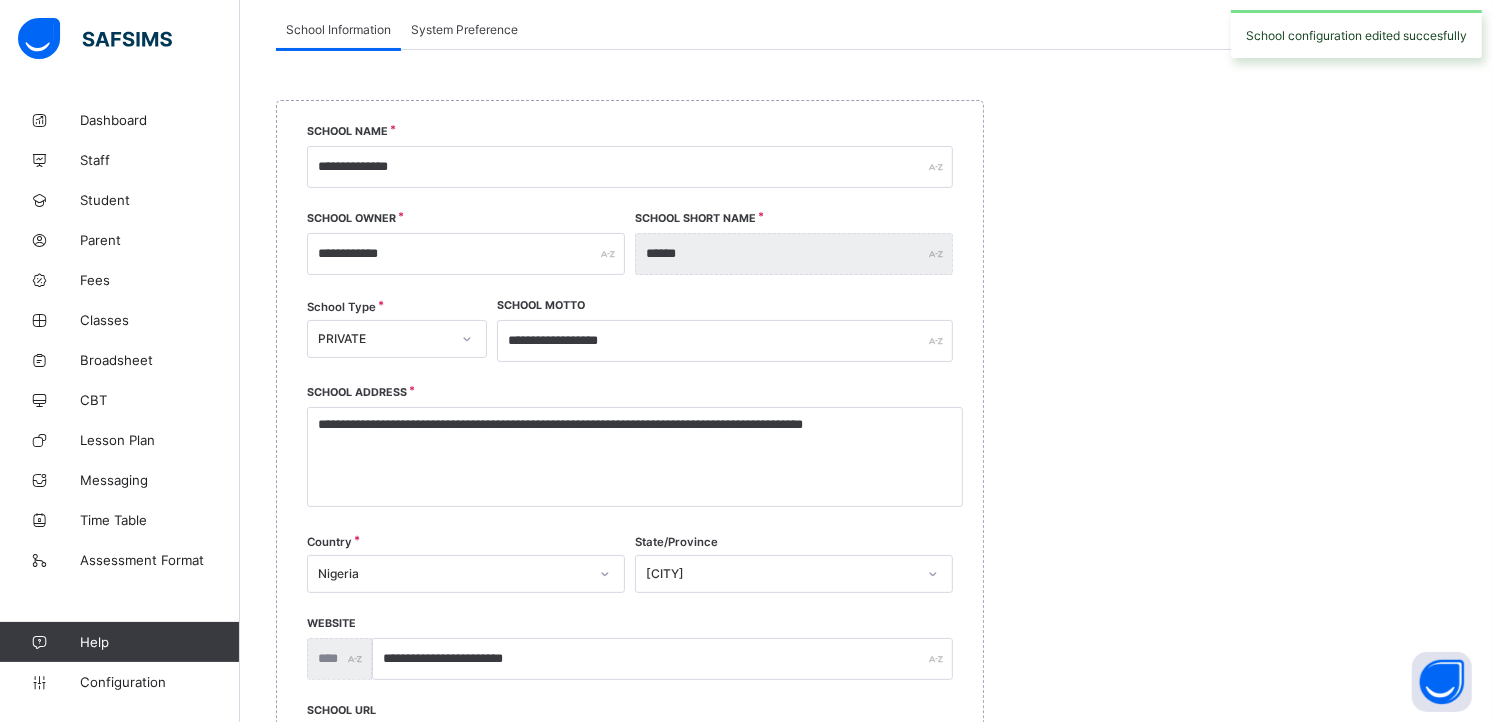 scroll, scrollTop: 0, scrollLeft: 0, axis: both 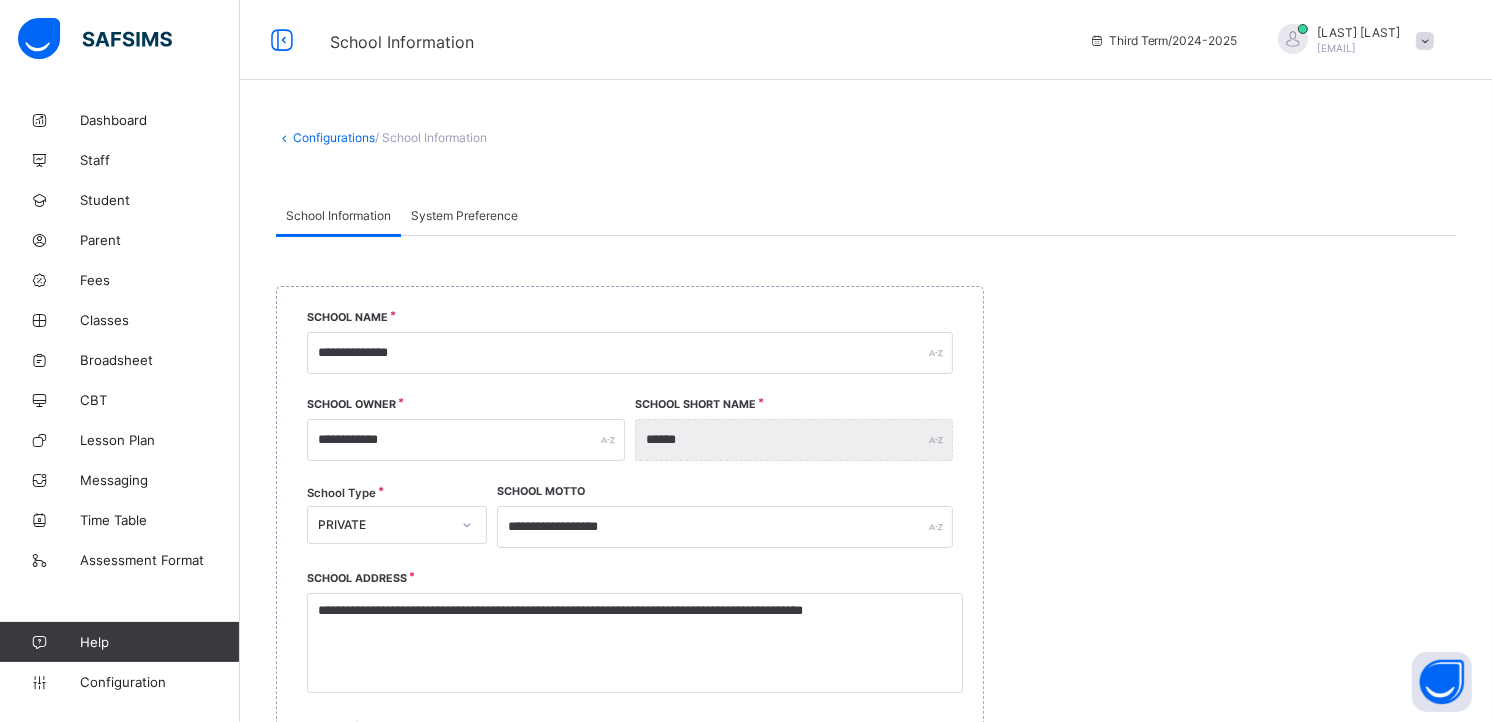 click on "**********" at bounding box center [866, 1405] 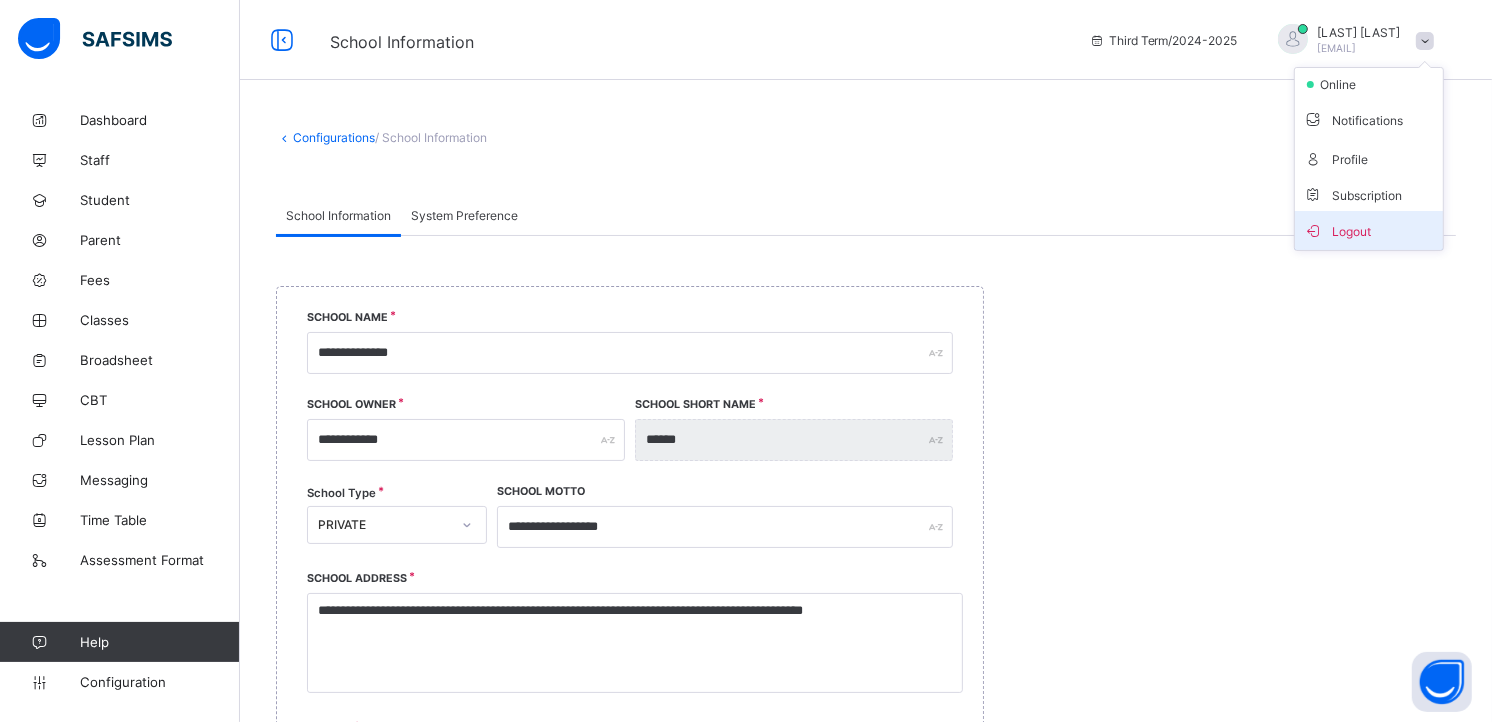click on "Logout" at bounding box center [1369, 230] 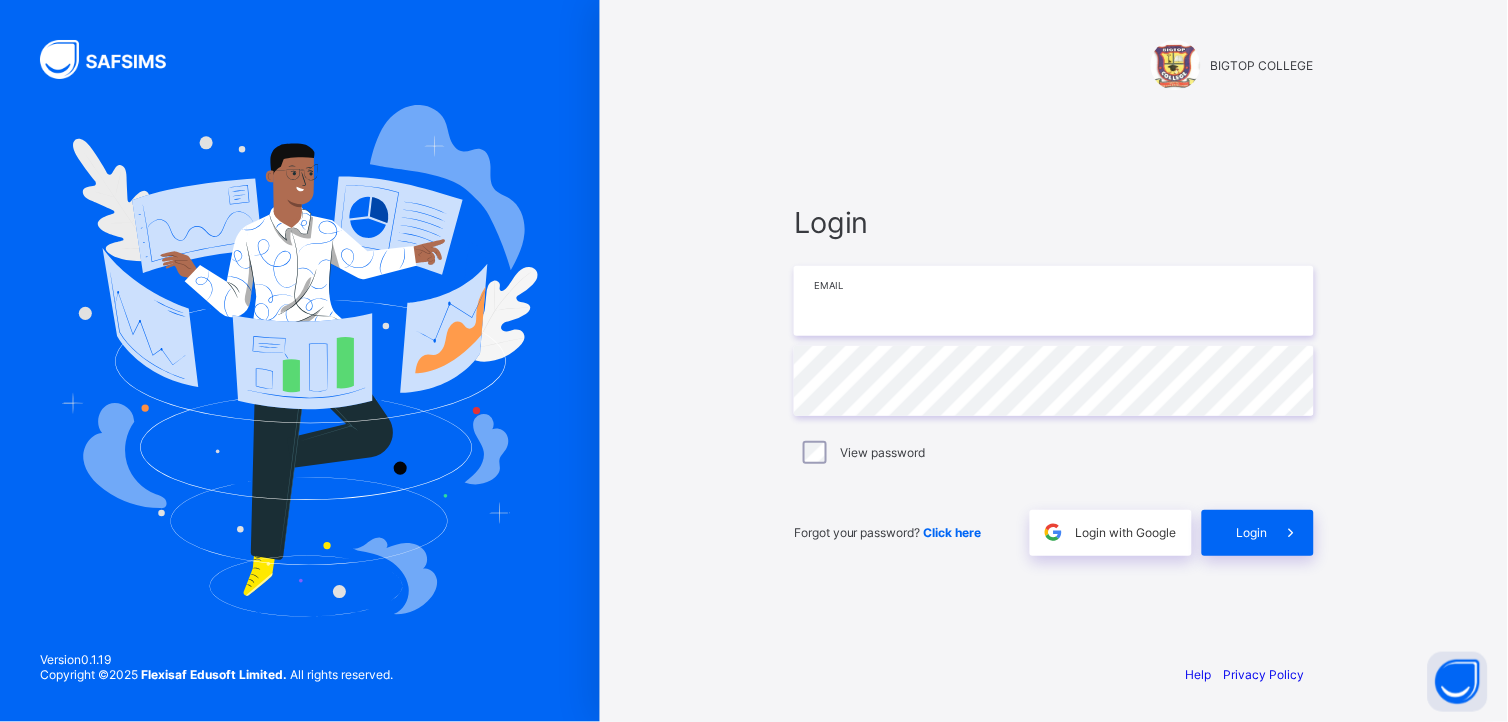 type on "**********" 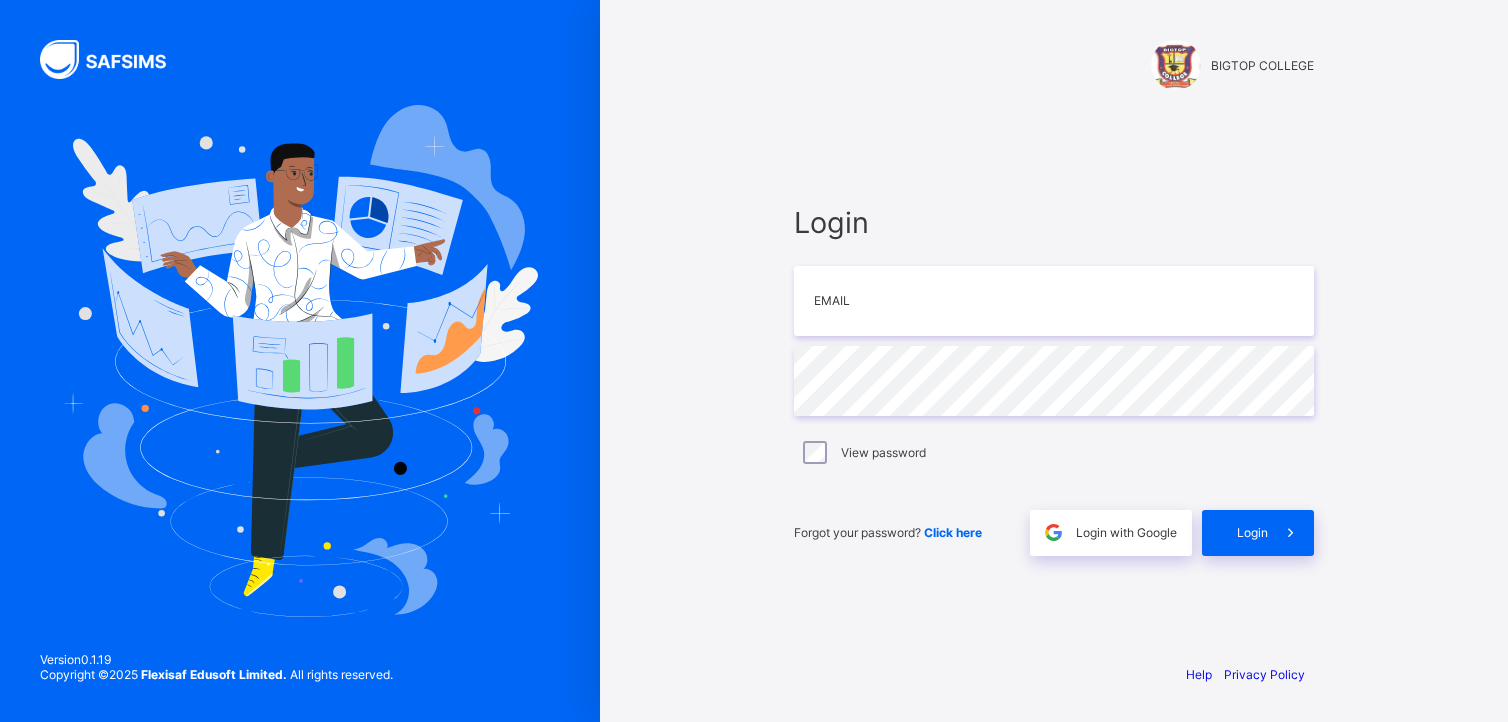 scroll, scrollTop: 0, scrollLeft: 0, axis: both 